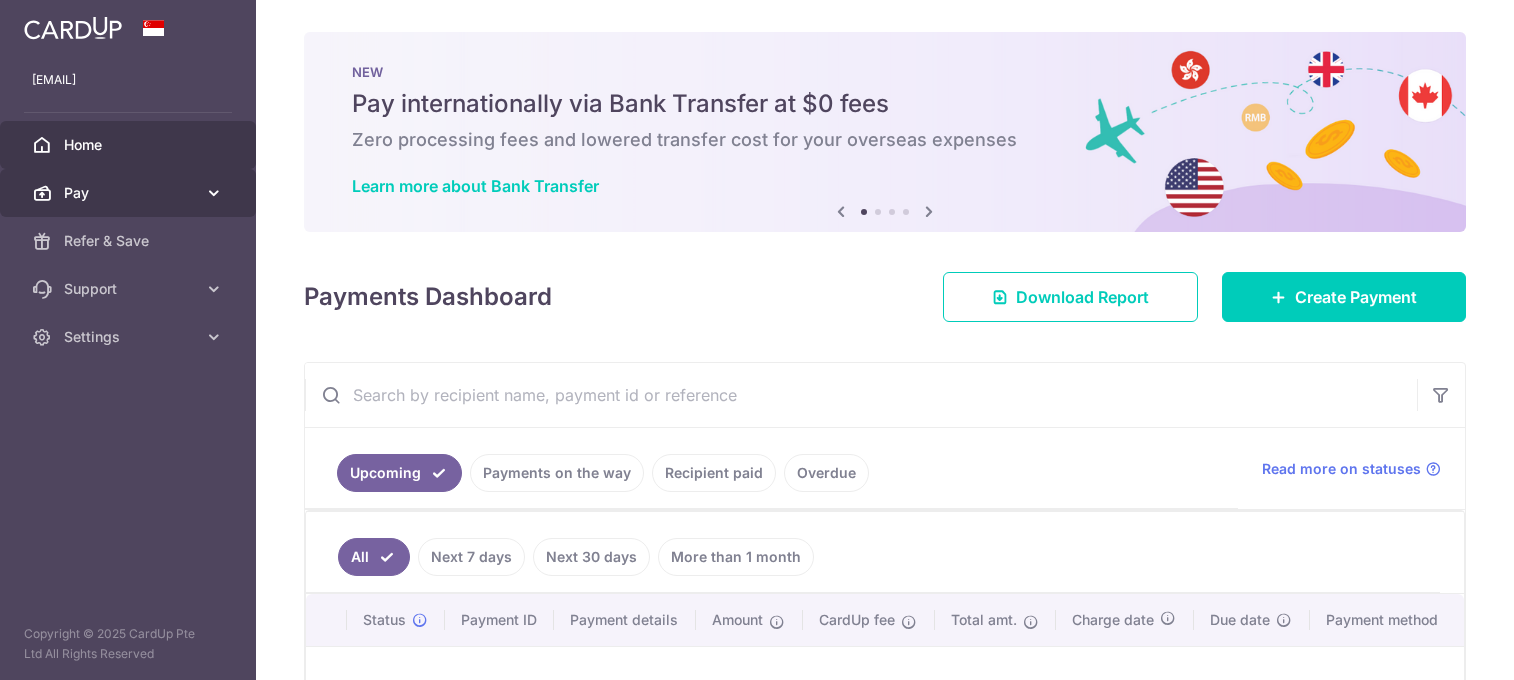 scroll, scrollTop: 0, scrollLeft: 0, axis: both 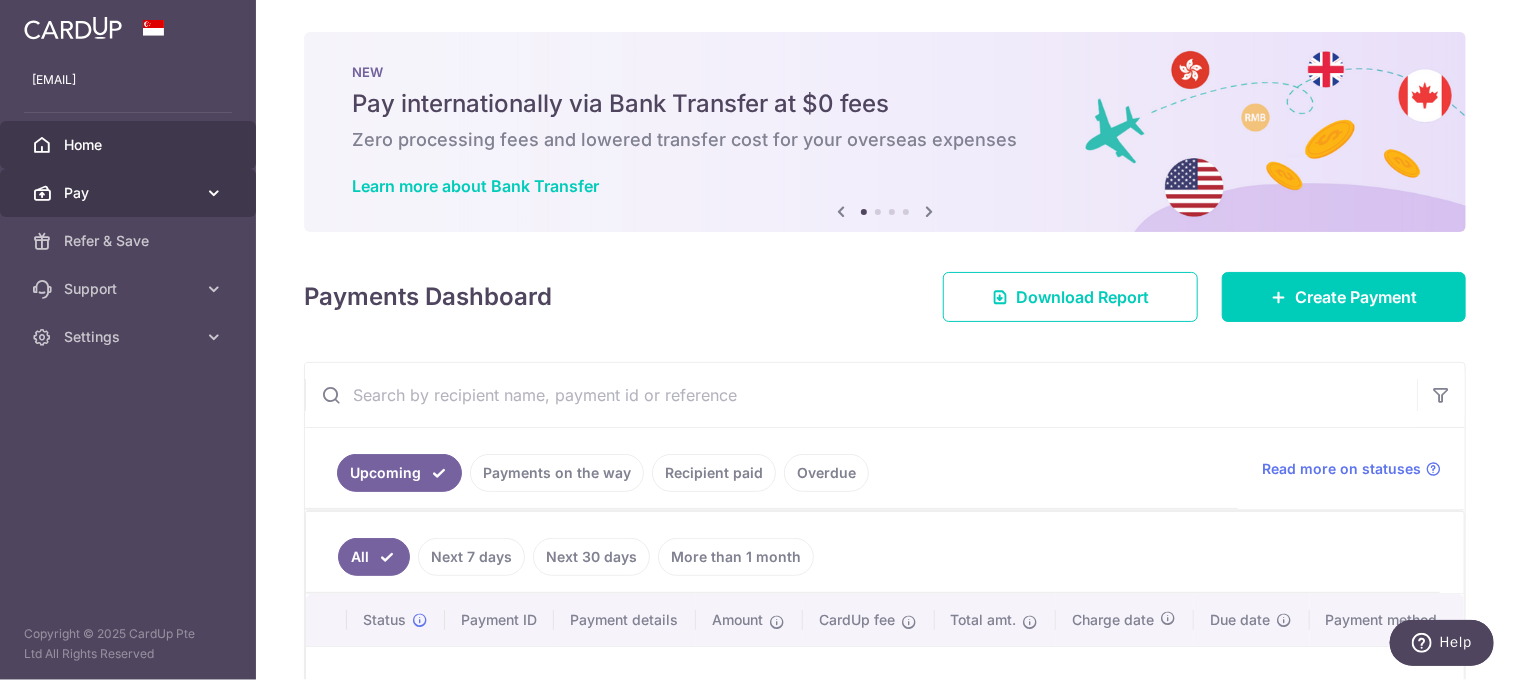 click on "Pay" at bounding box center [130, 193] 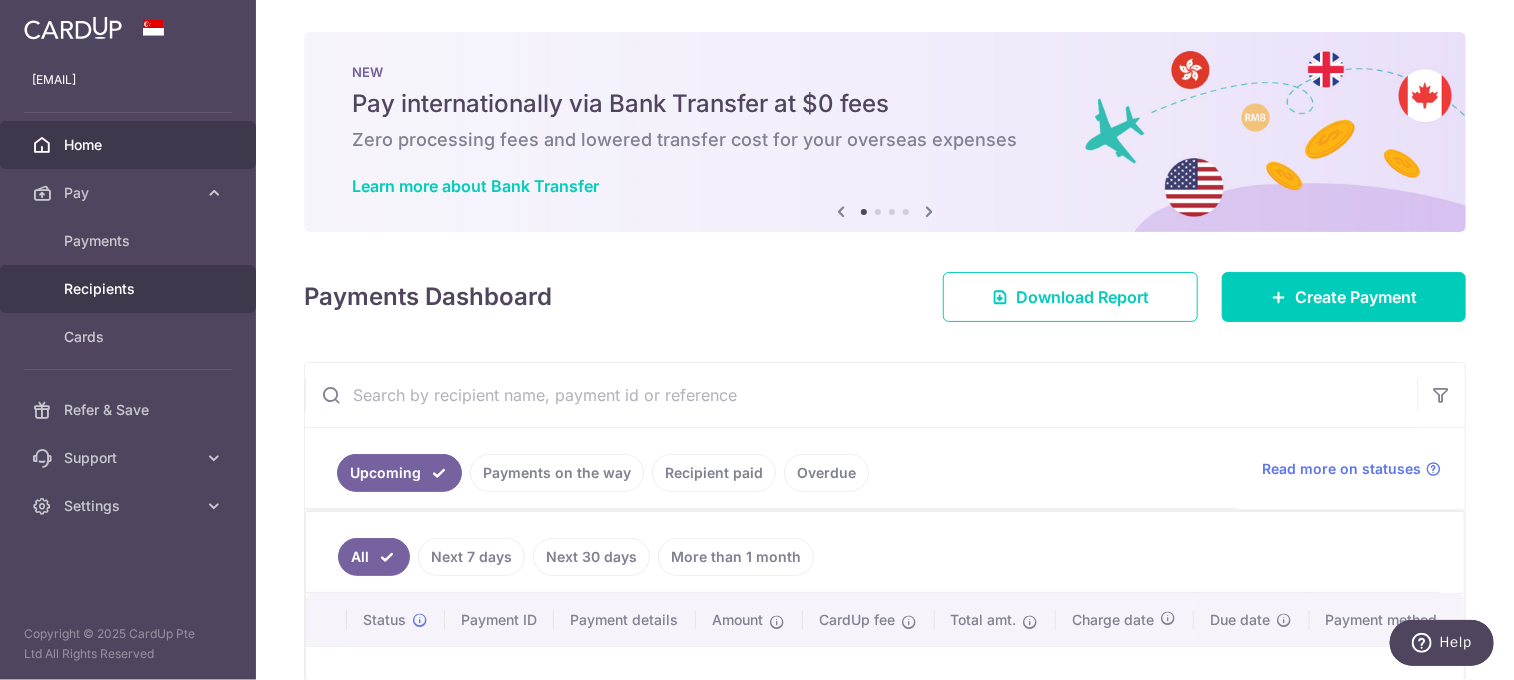 click on "Recipients" at bounding box center [130, 289] 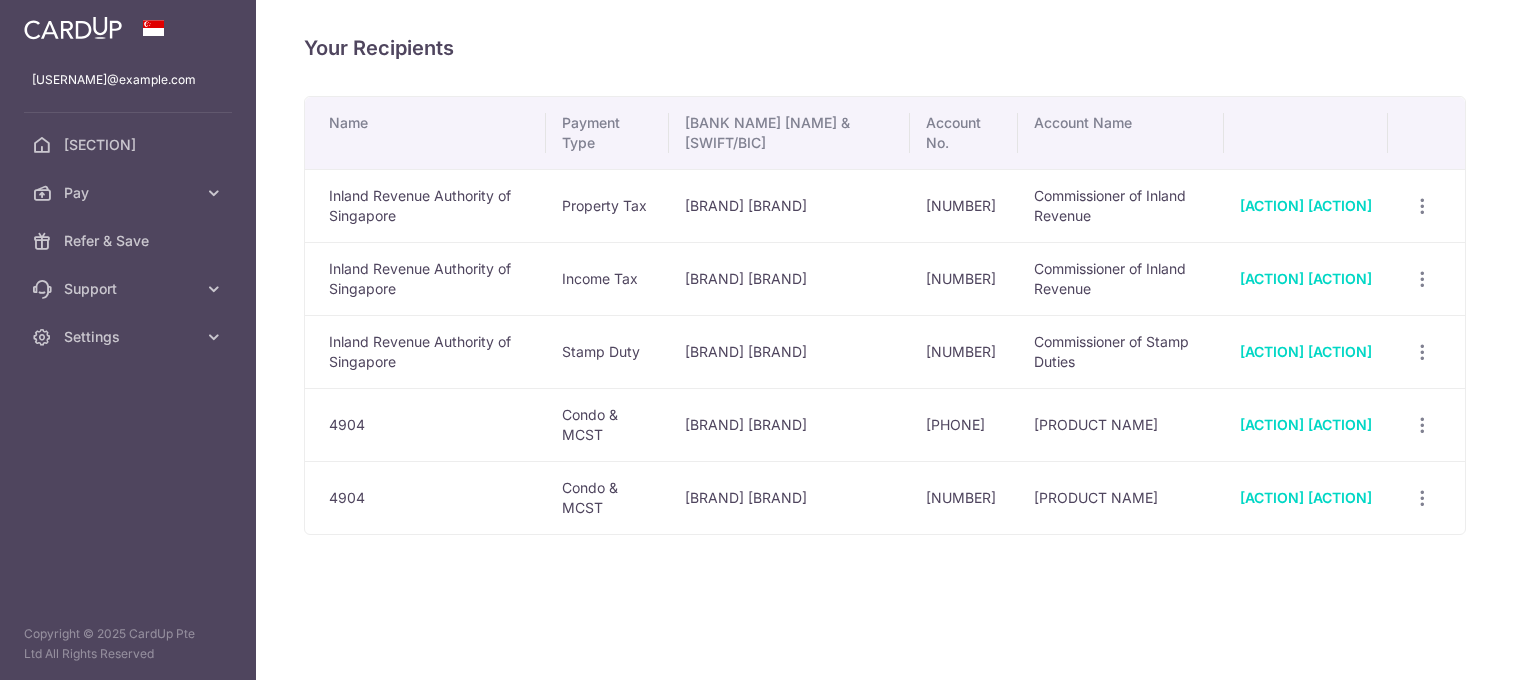 scroll, scrollTop: 0, scrollLeft: 0, axis: both 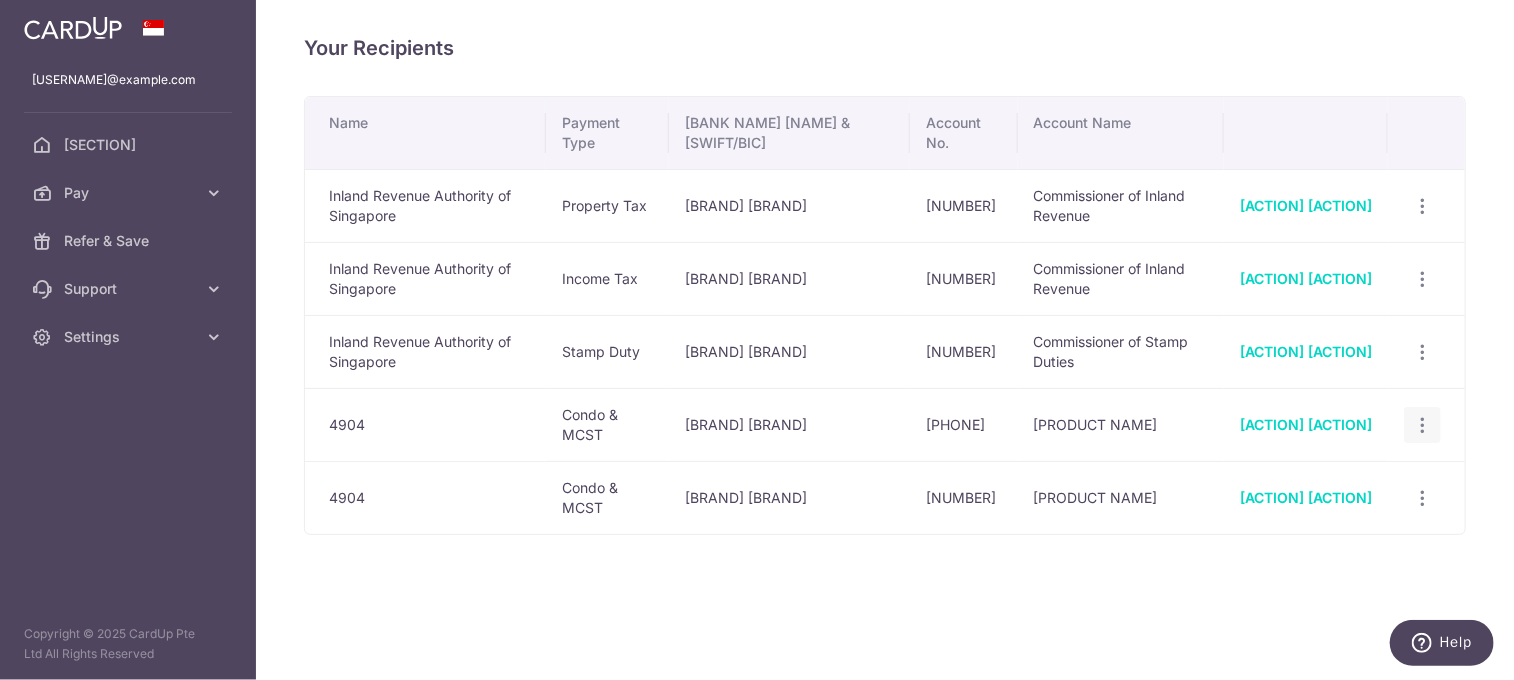 click on "View/Edit Linked Payments" at bounding box center (1422, 206) 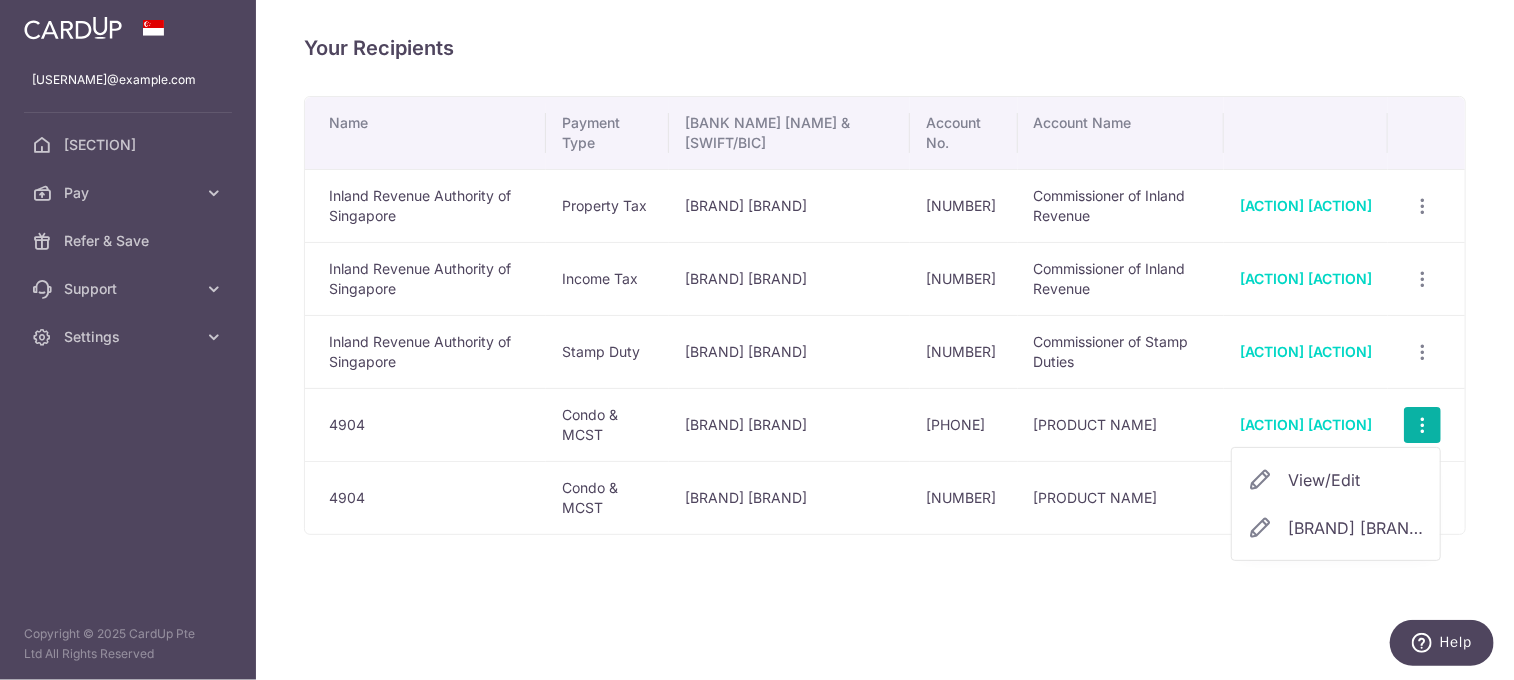 click on "View/Edit" at bounding box center (1336, 480) 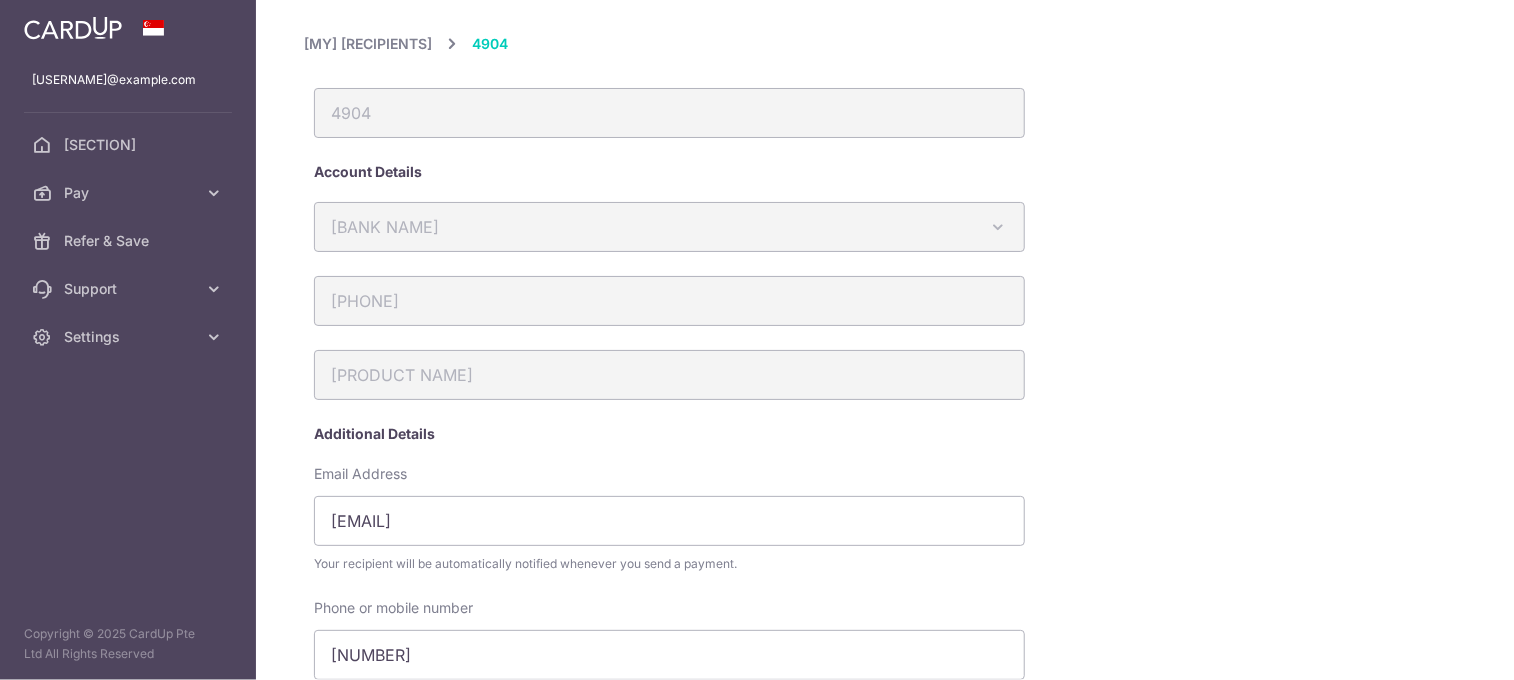 scroll, scrollTop: 0, scrollLeft: 0, axis: both 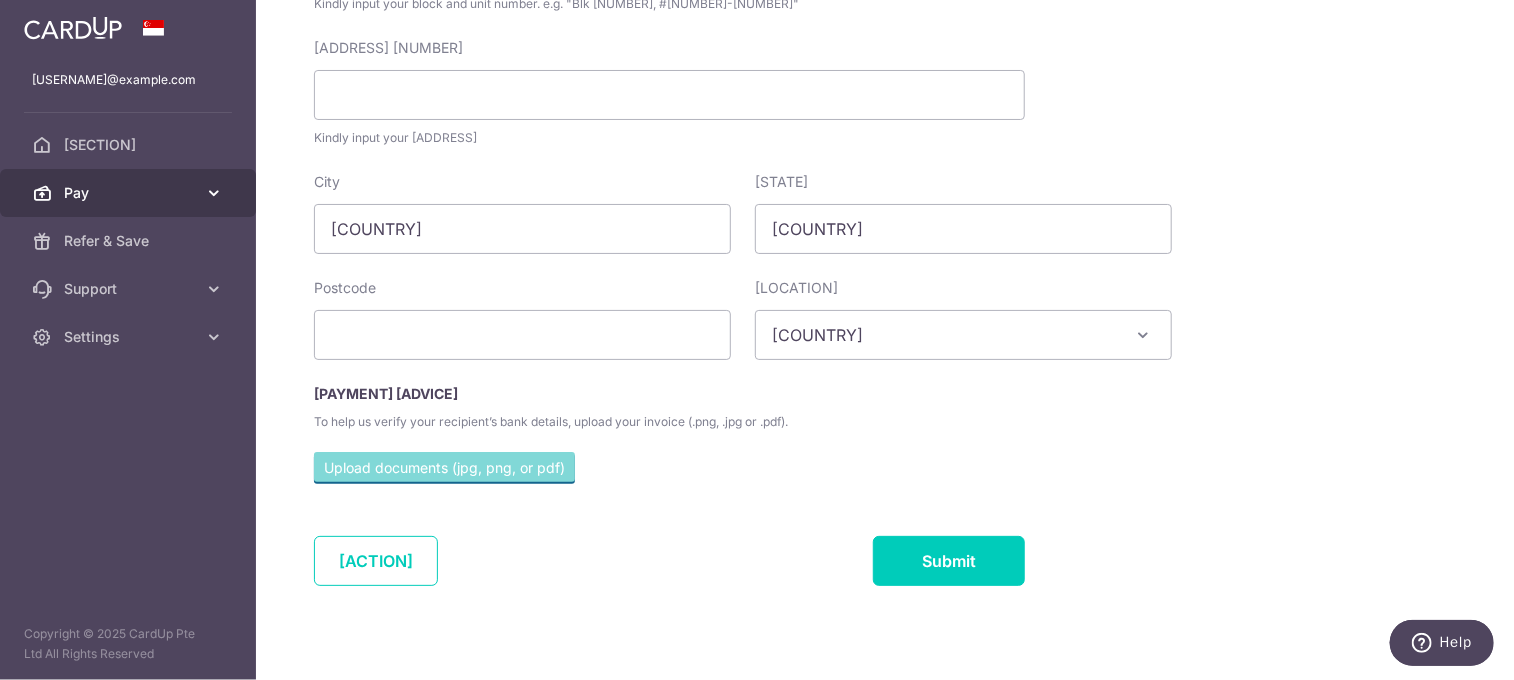 click on "Pay" at bounding box center (130, 193) 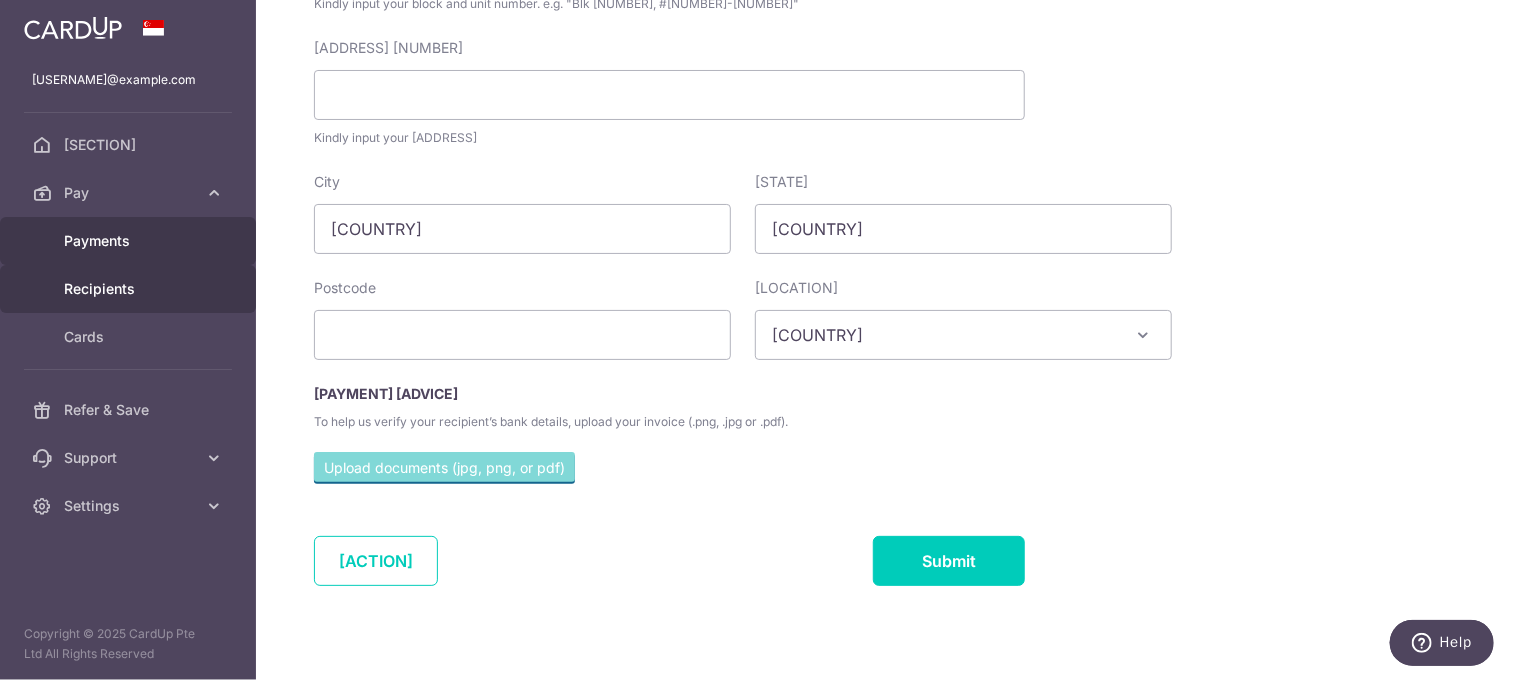 click on "Payments" at bounding box center [128, 241] 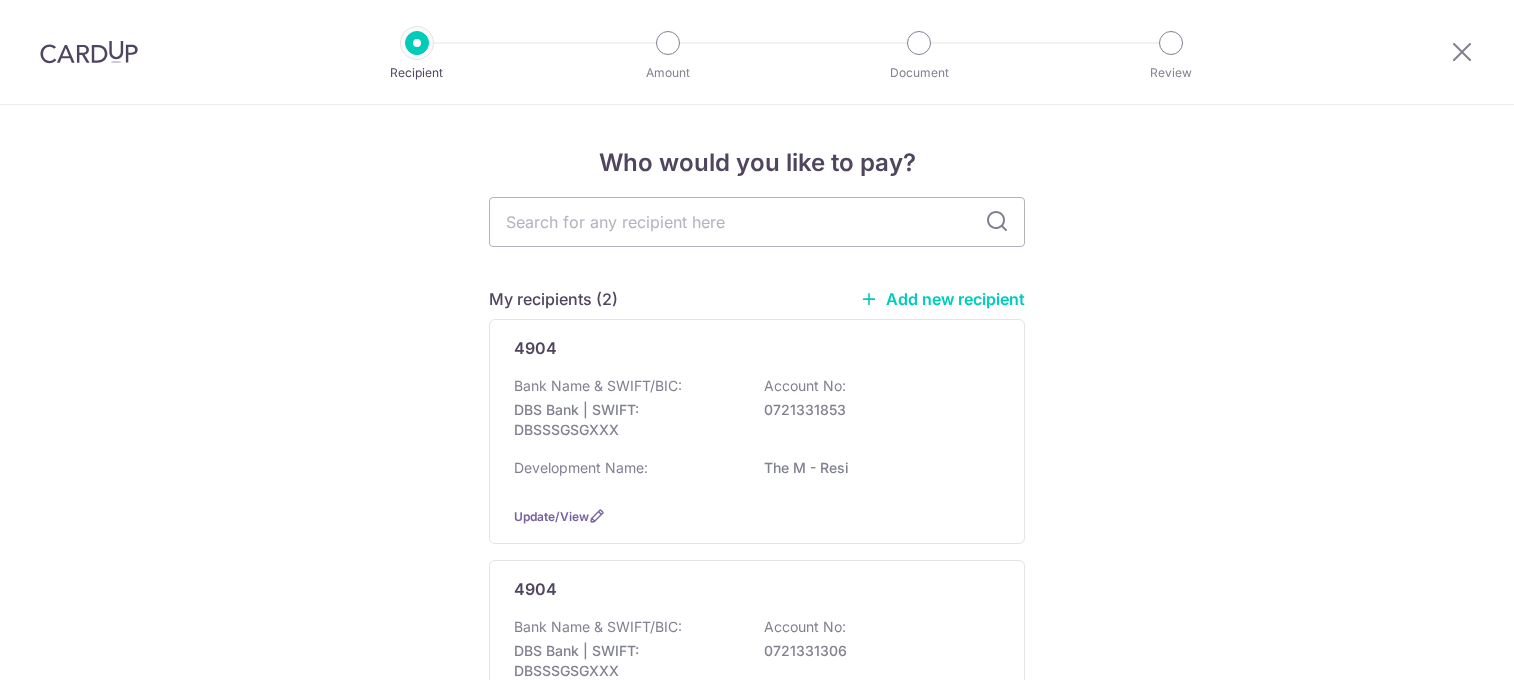 scroll, scrollTop: 0, scrollLeft: 0, axis: both 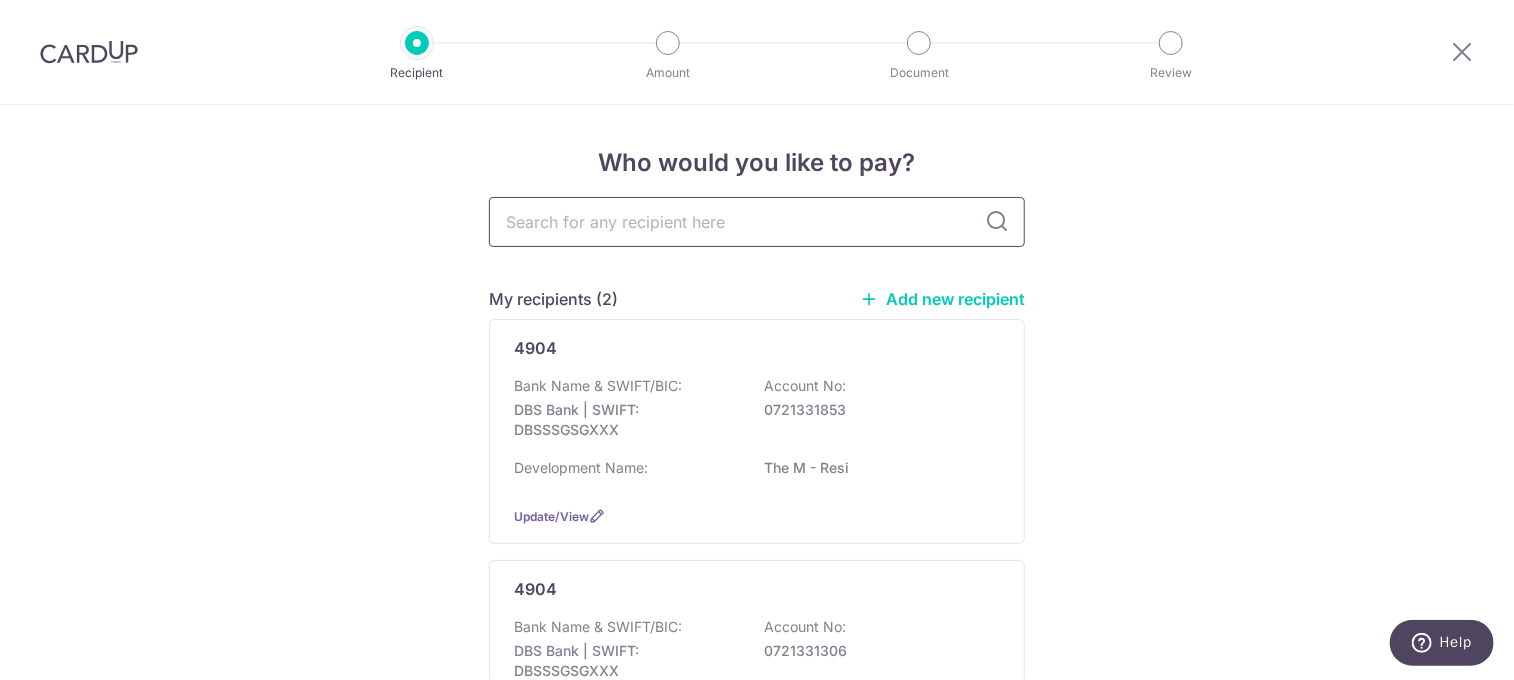 click at bounding box center (757, 222) 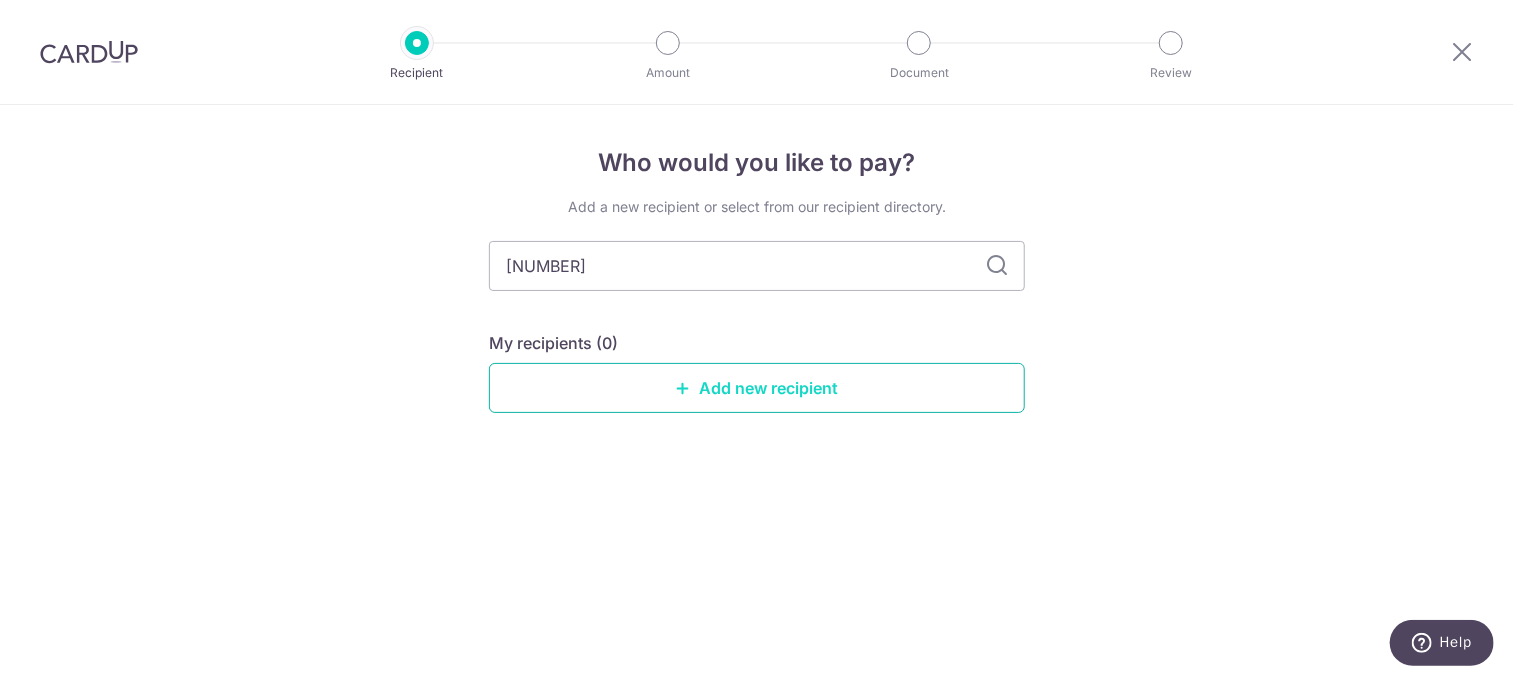 click on "Add new recipient" at bounding box center [757, 388] 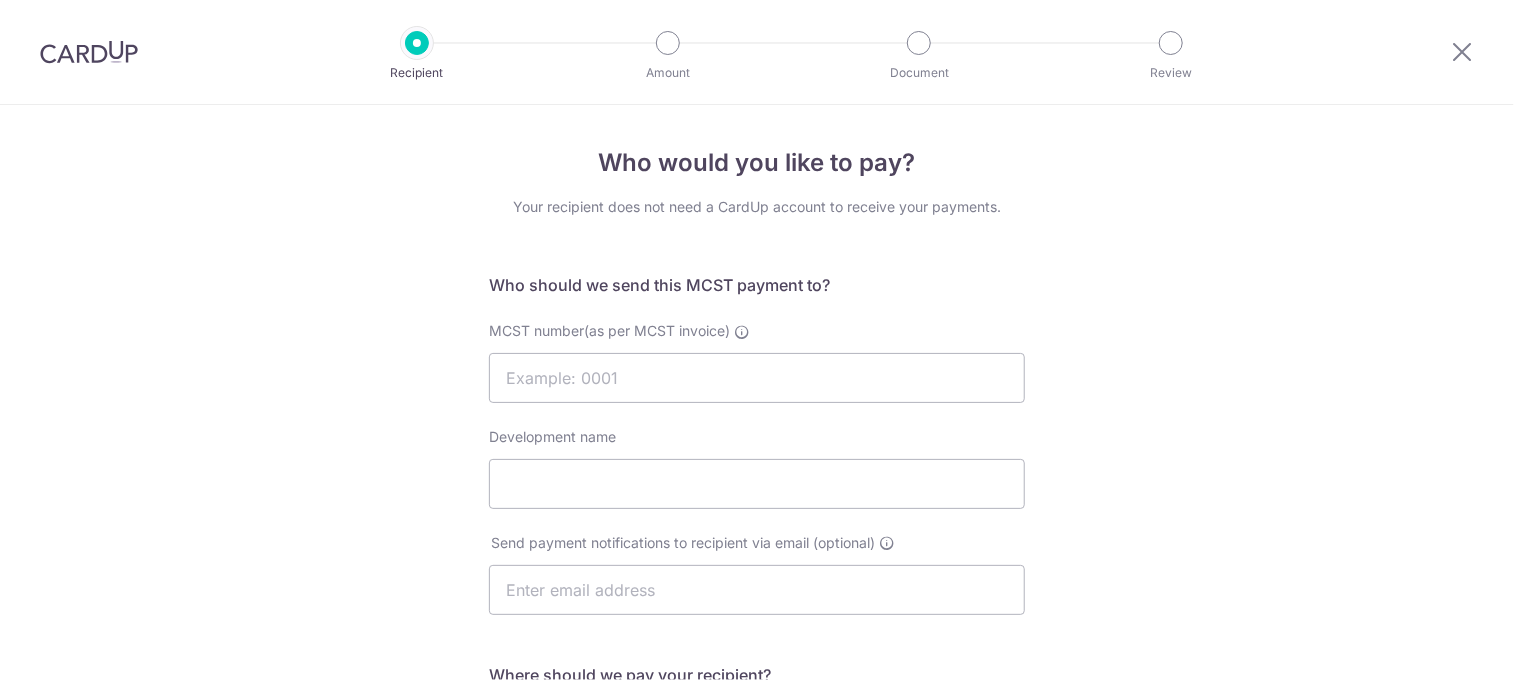 scroll, scrollTop: 0, scrollLeft: 0, axis: both 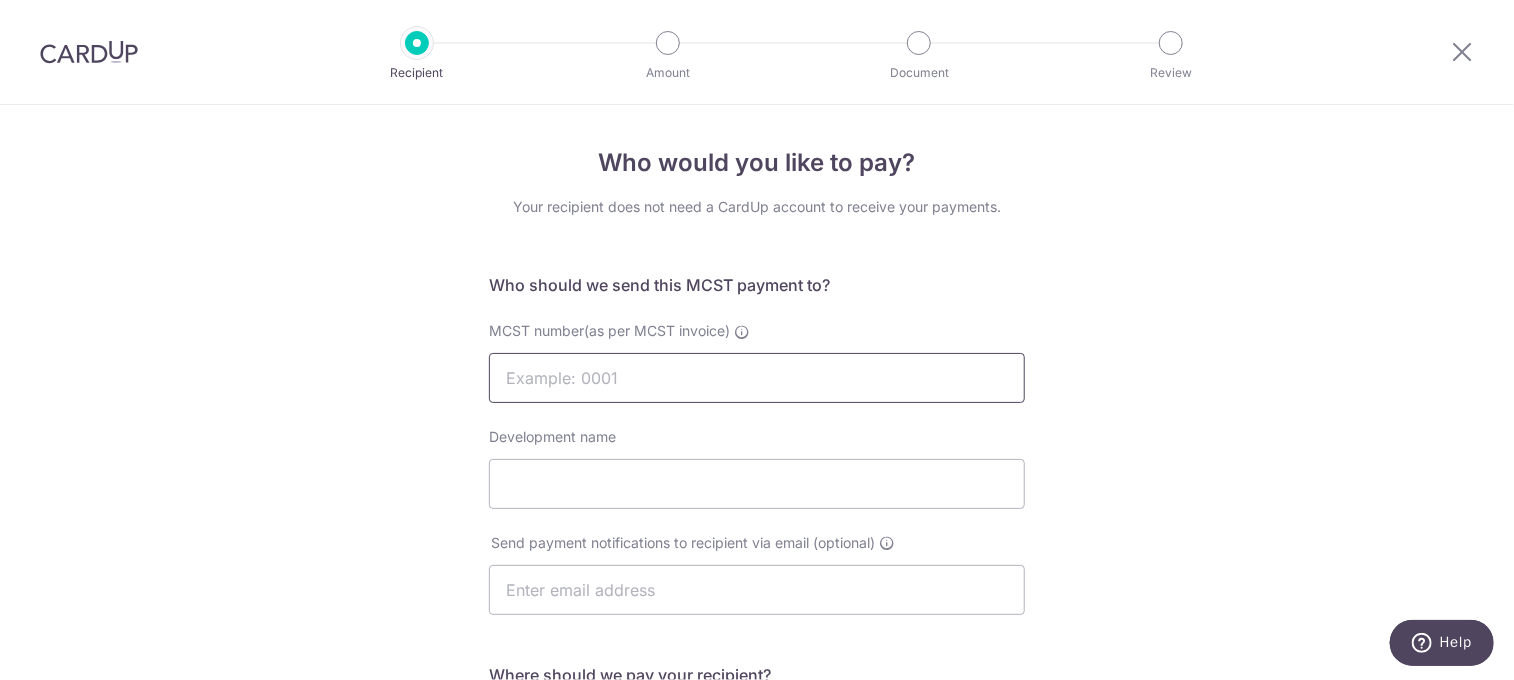 click on "MCST number(as per MCST invoice)" at bounding box center [757, 378] 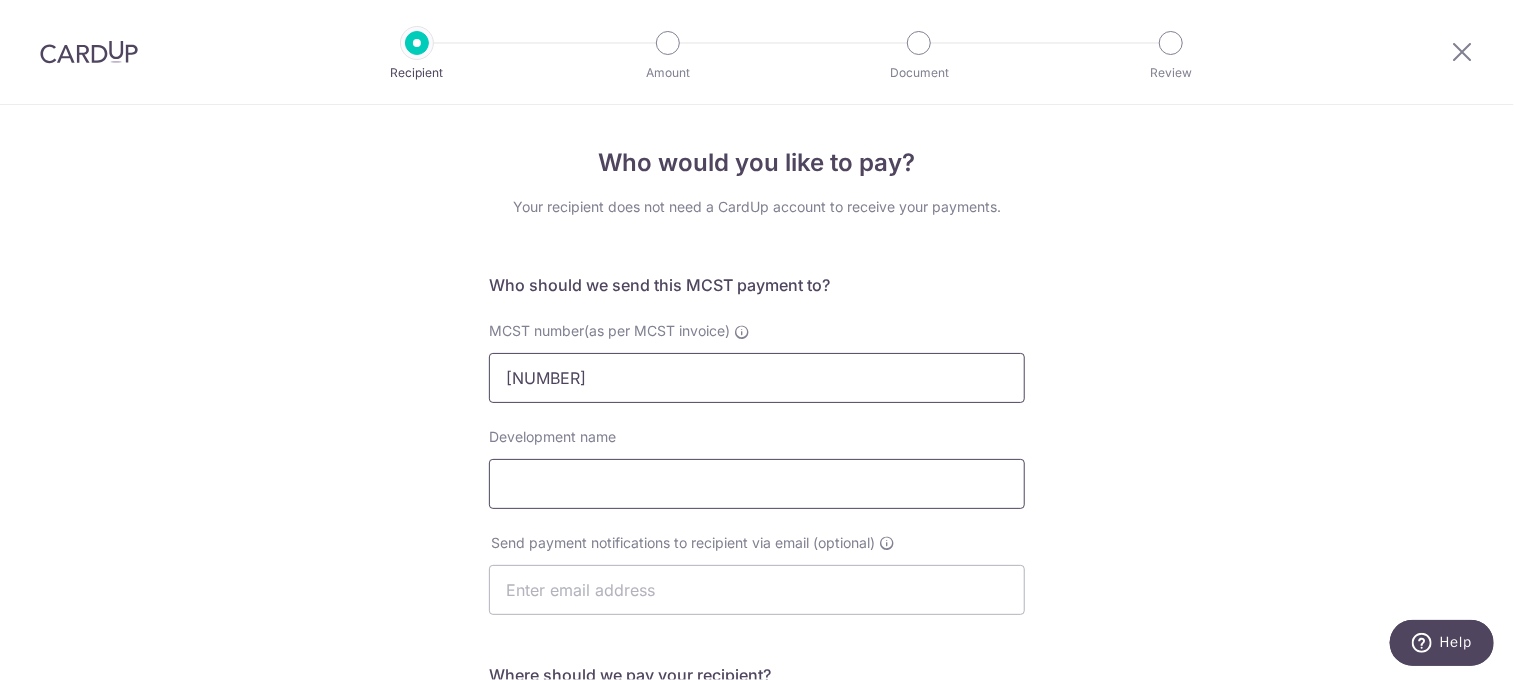 type on "4685" 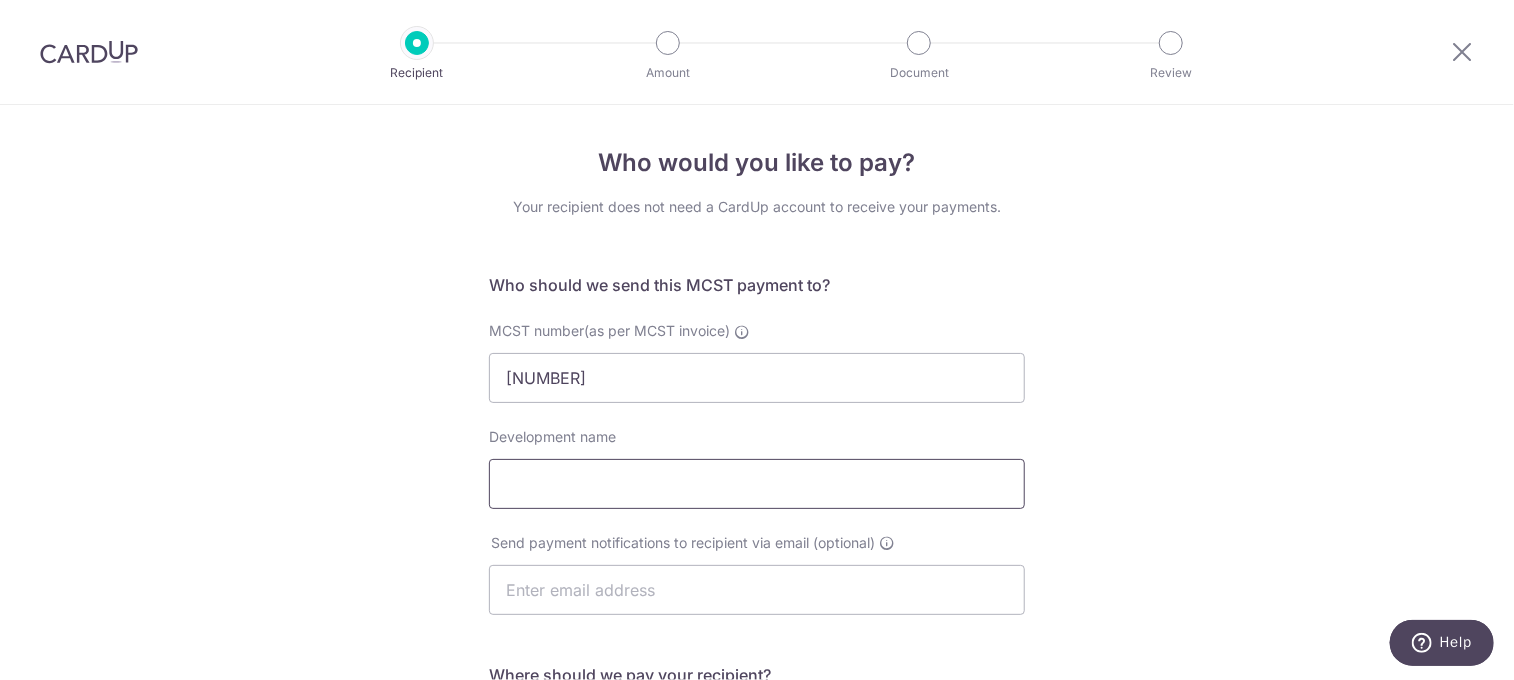 click on "Development name" at bounding box center (757, 484) 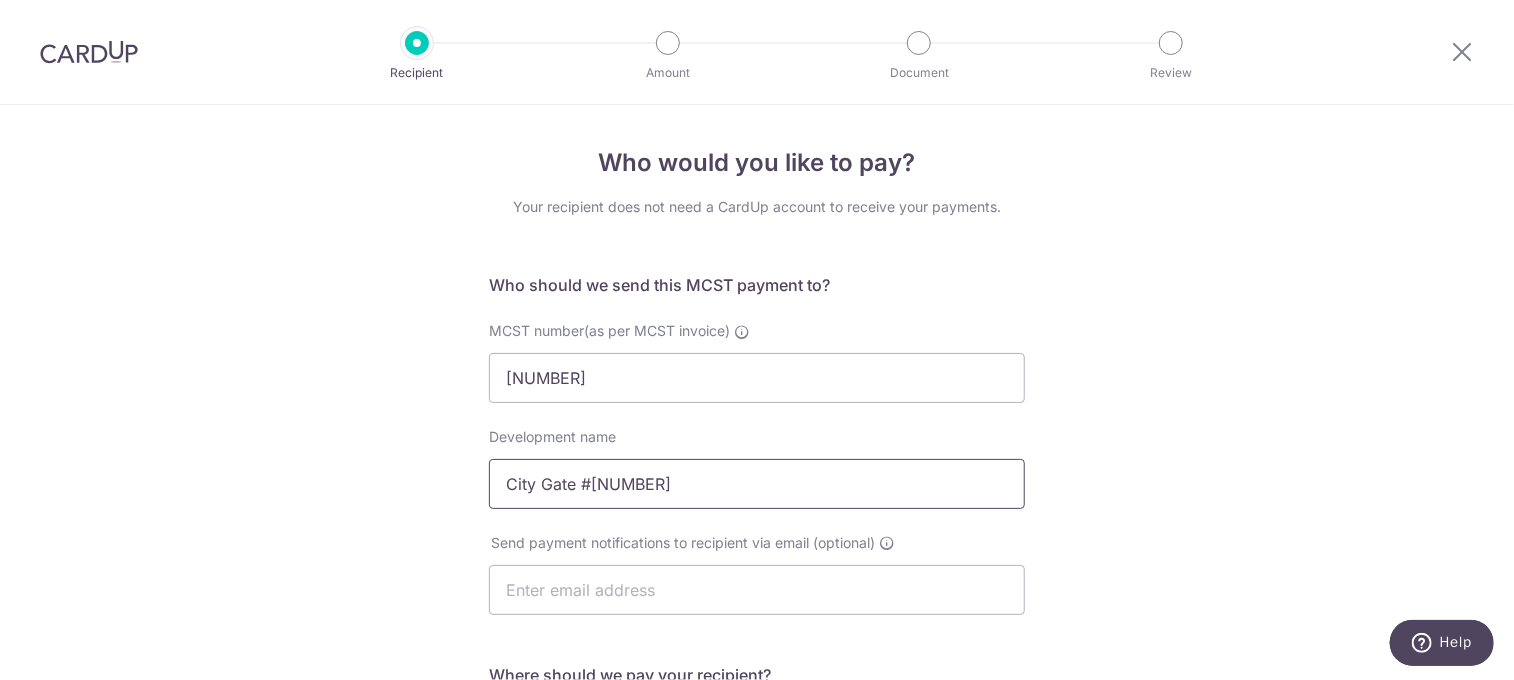 scroll, scrollTop: 100, scrollLeft: 0, axis: vertical 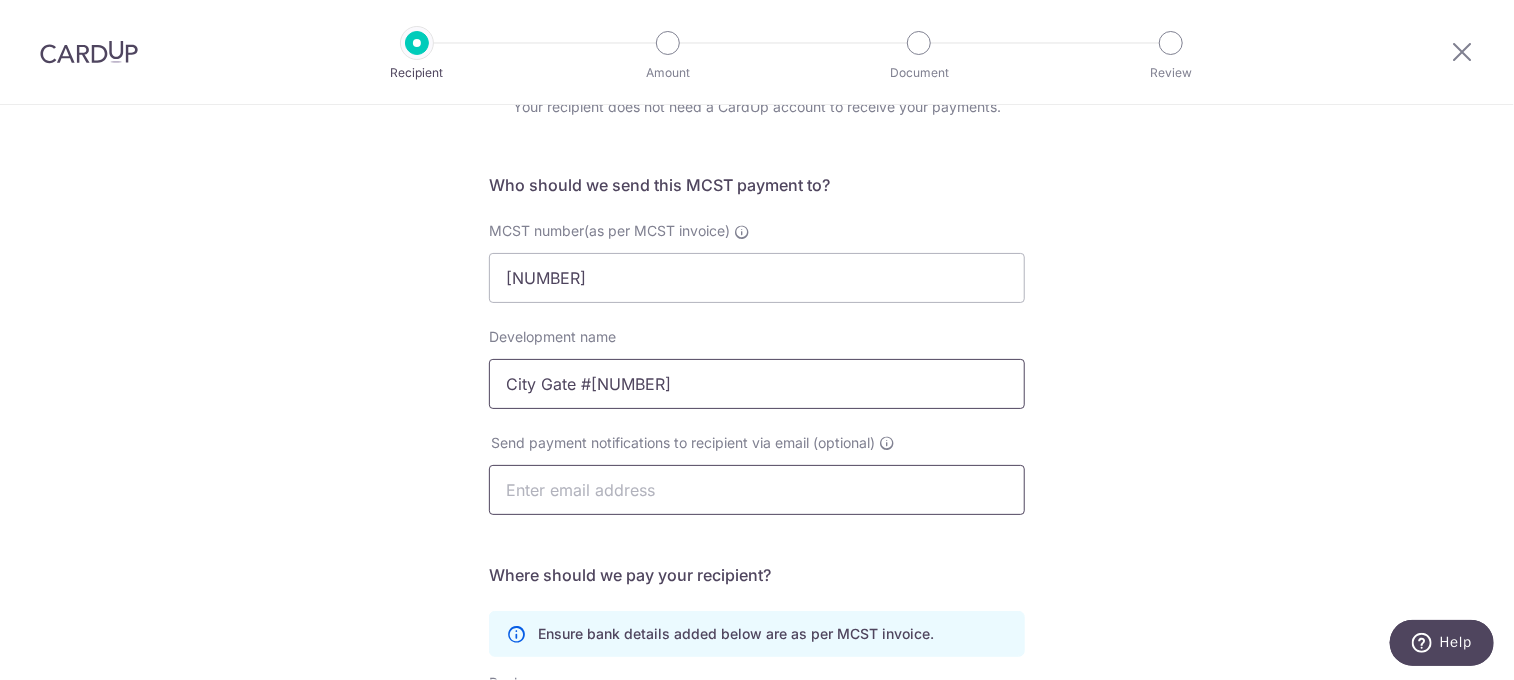 type on "City Gate #19-07" 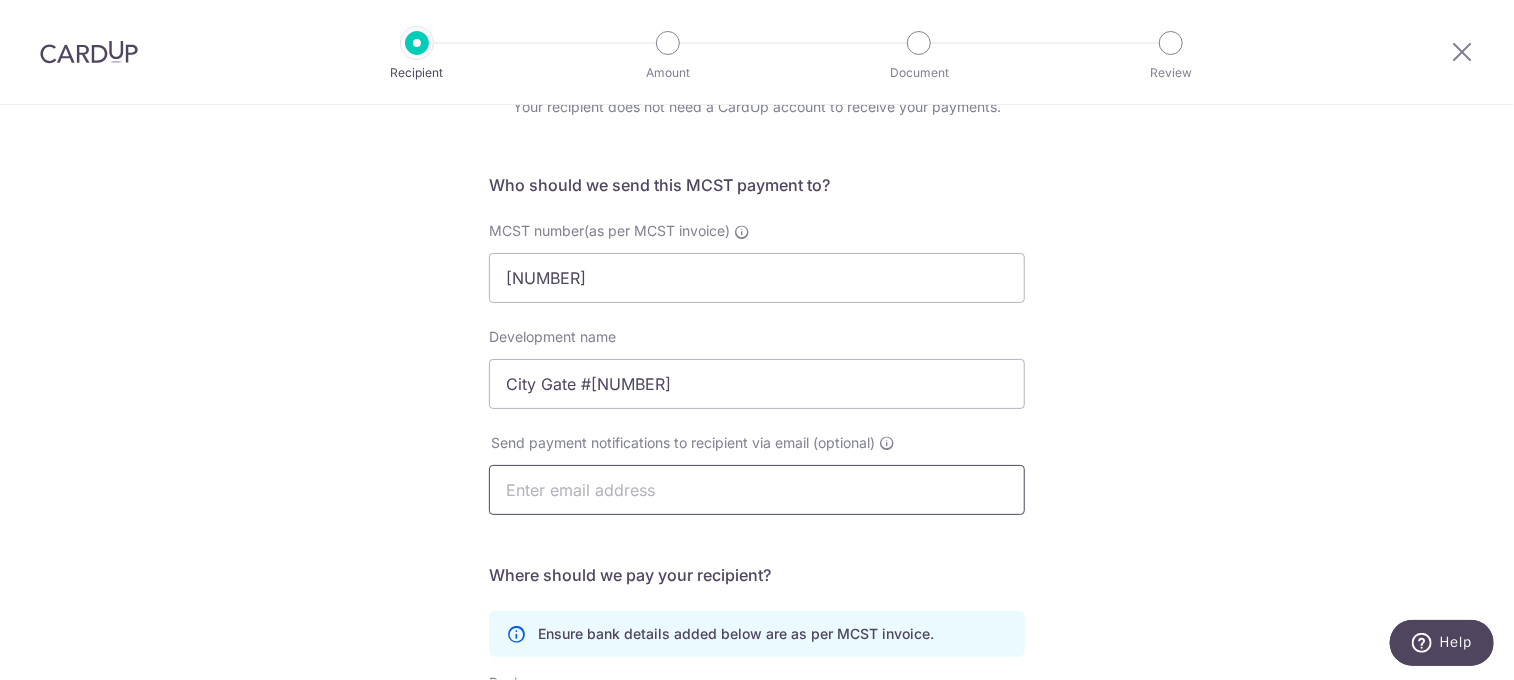 click at bounding box center [757, 490] 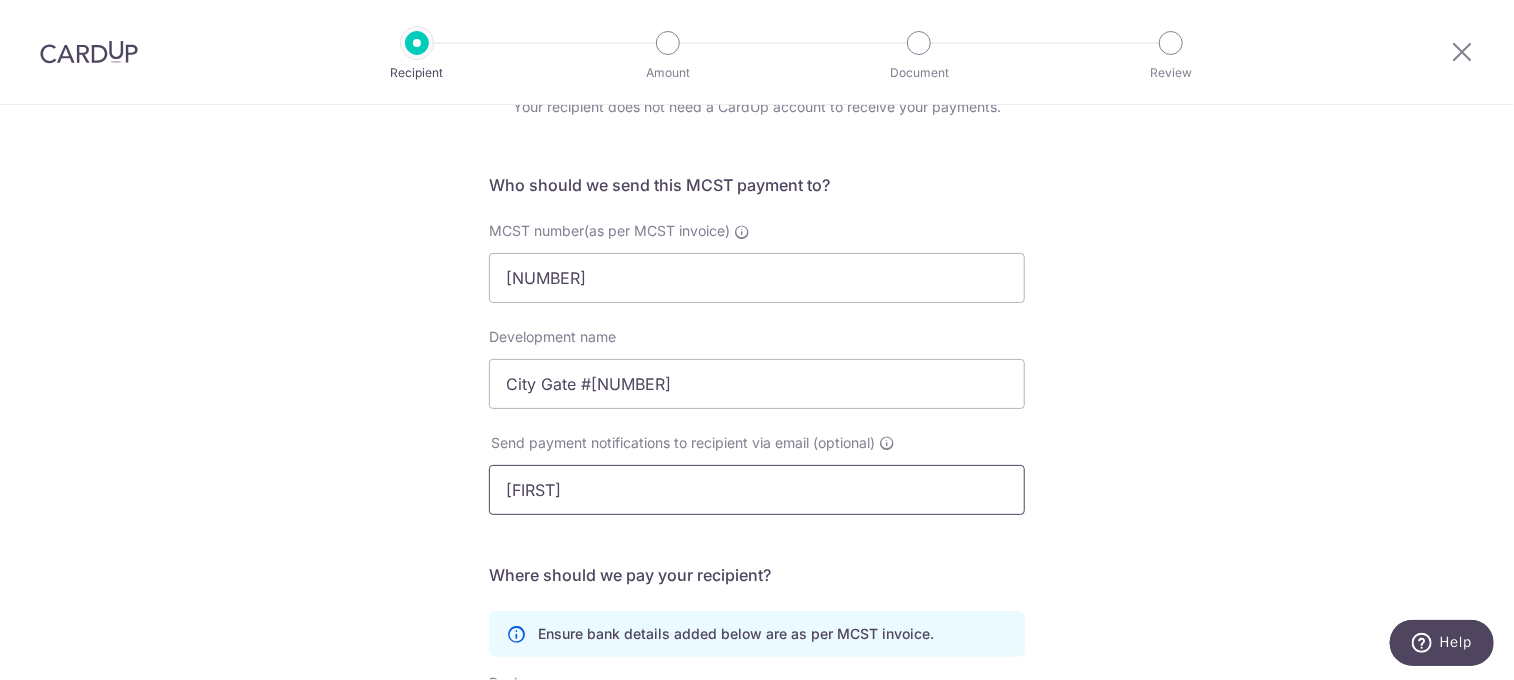 type on "ryanlimera@yahoo.com.sg" 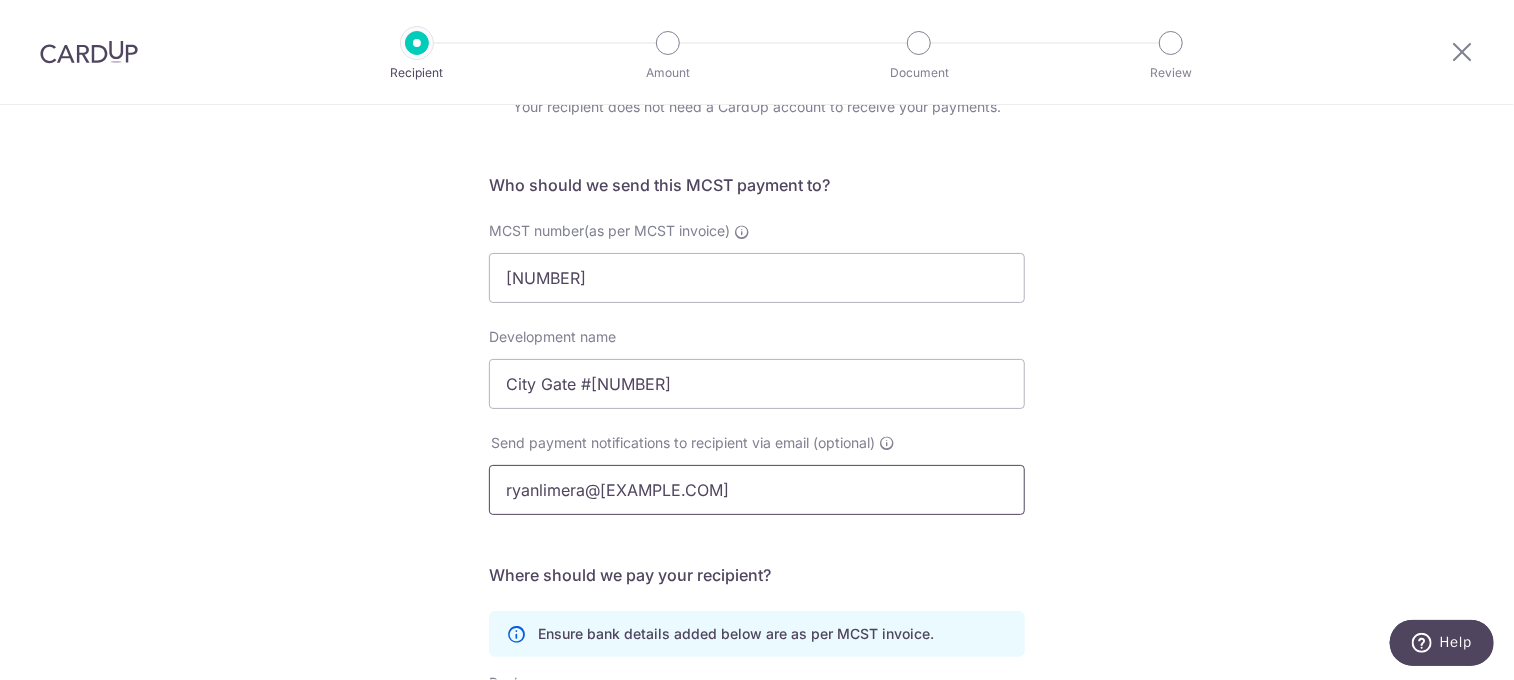 type on "Ryan Lim" 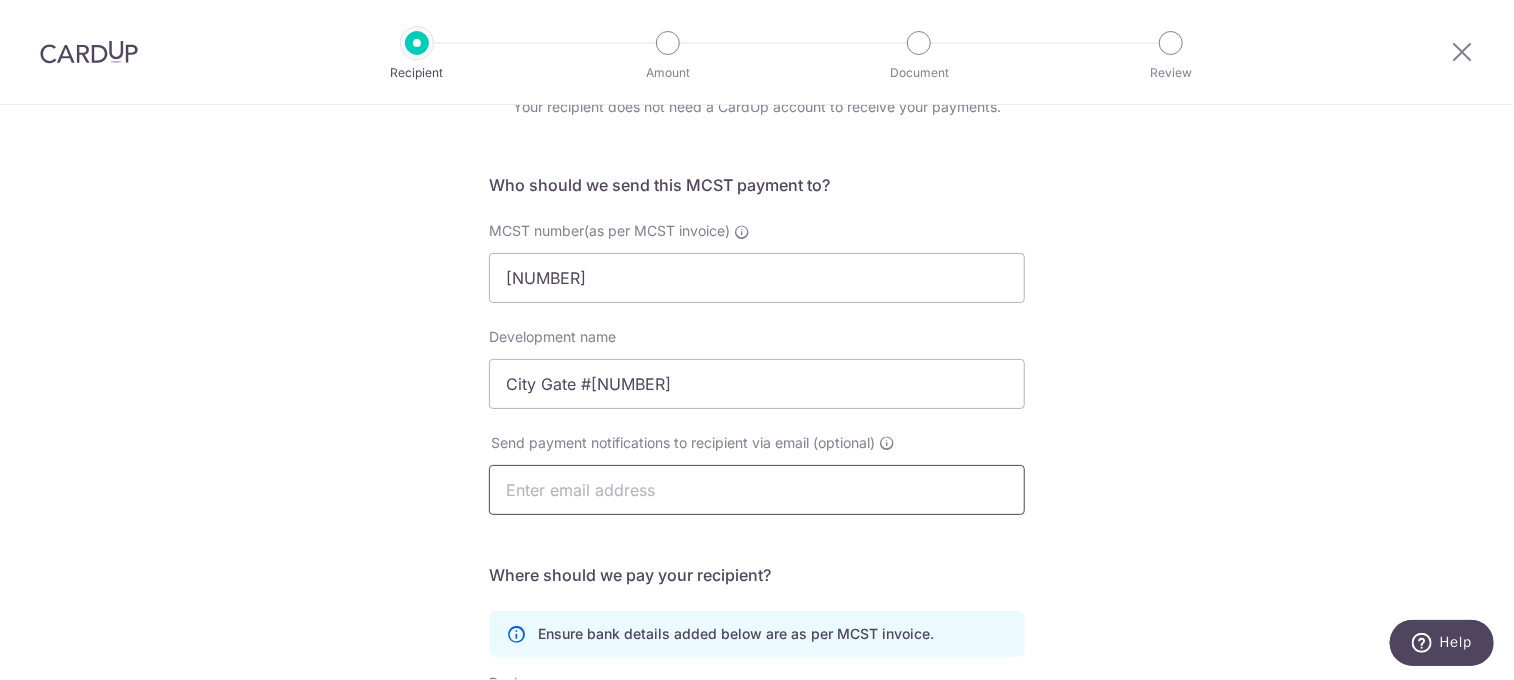 paste on "citygate.ma@gmail.com" 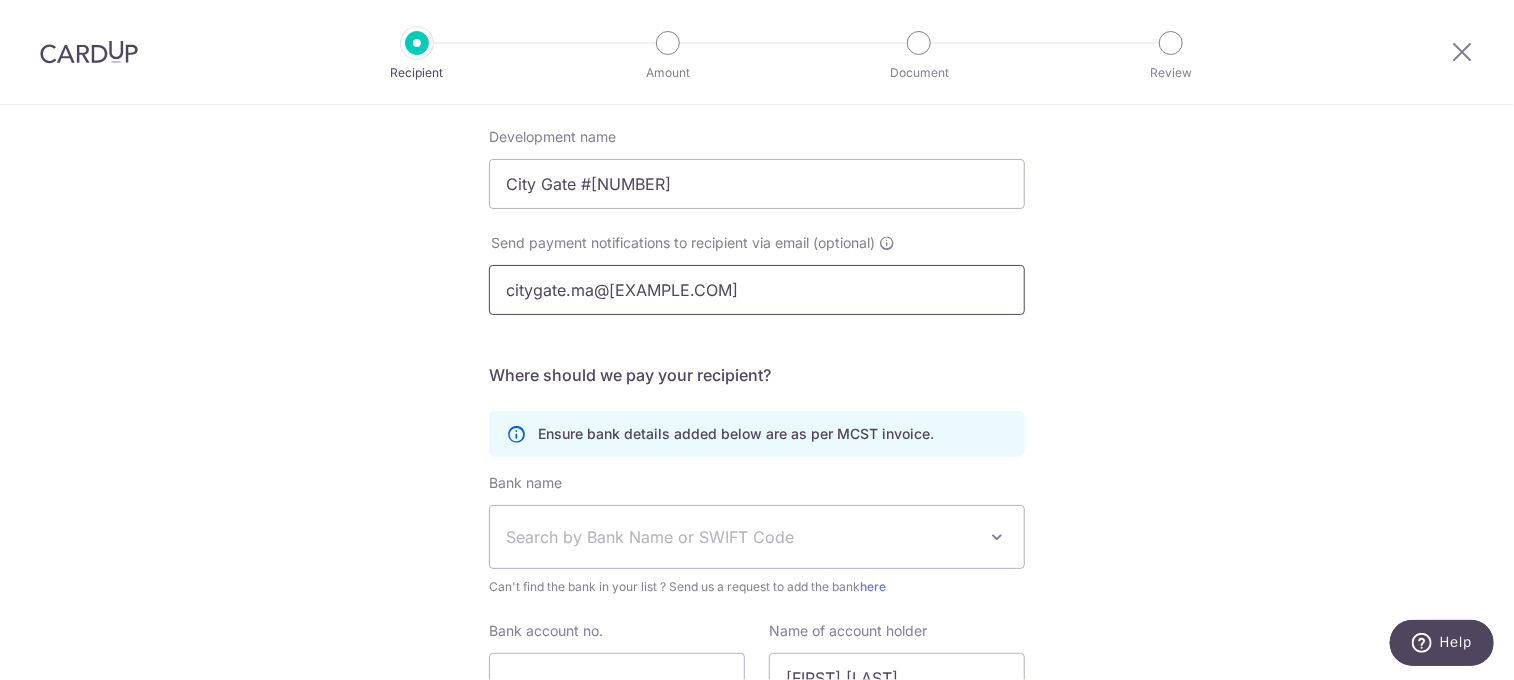 scroll, scrollTop: 400, scrollLeft: 0, axis: vertical 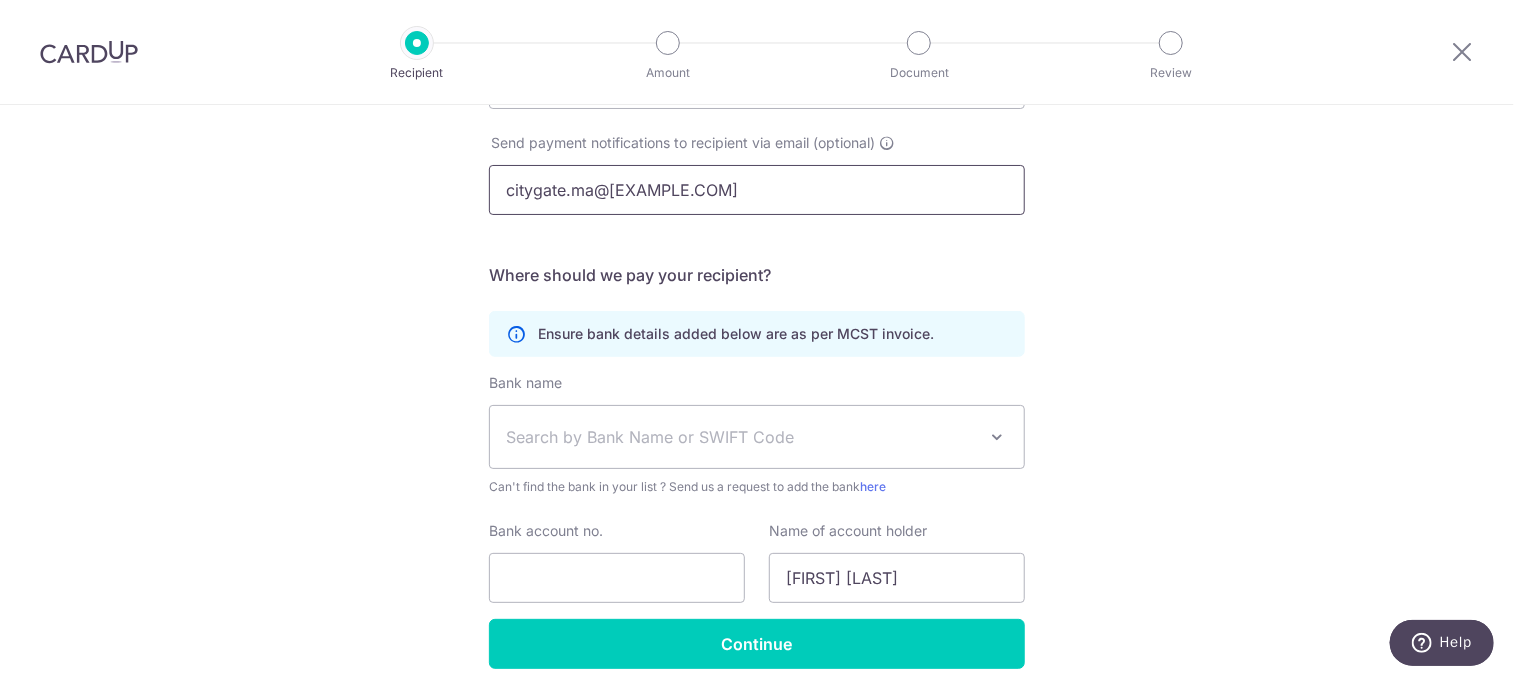 type on "citygate.ma@gmail.com" 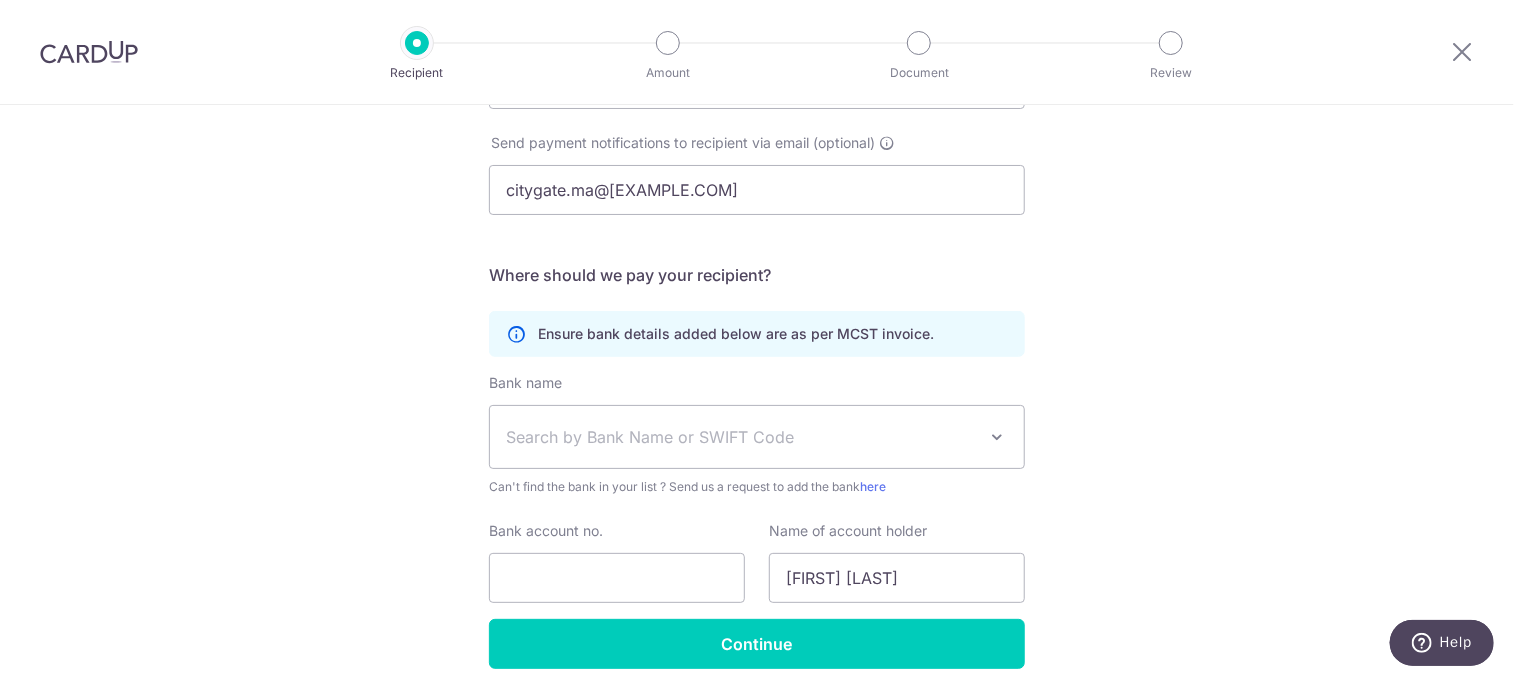click on "Search by Bank Name or SWIFT Code" at bounding box center [741, 437] 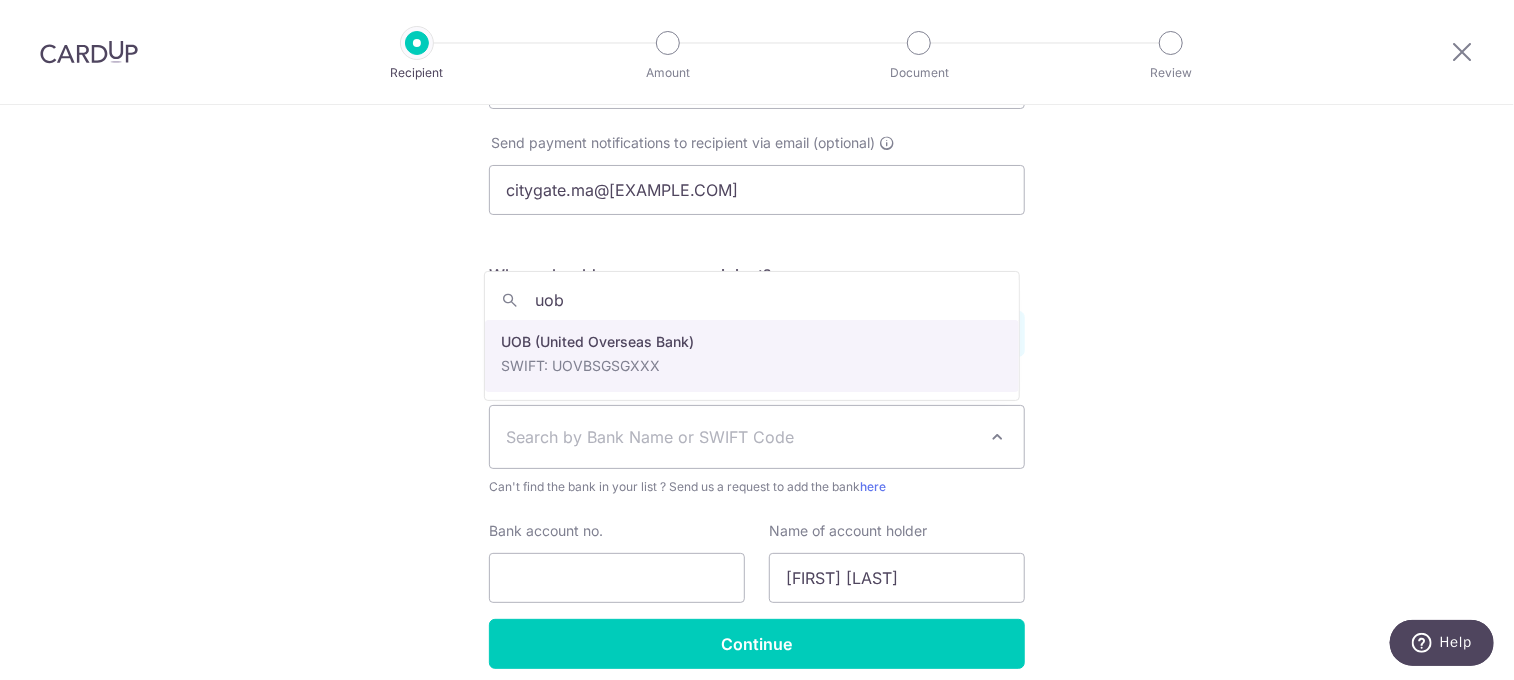 type on "uob" 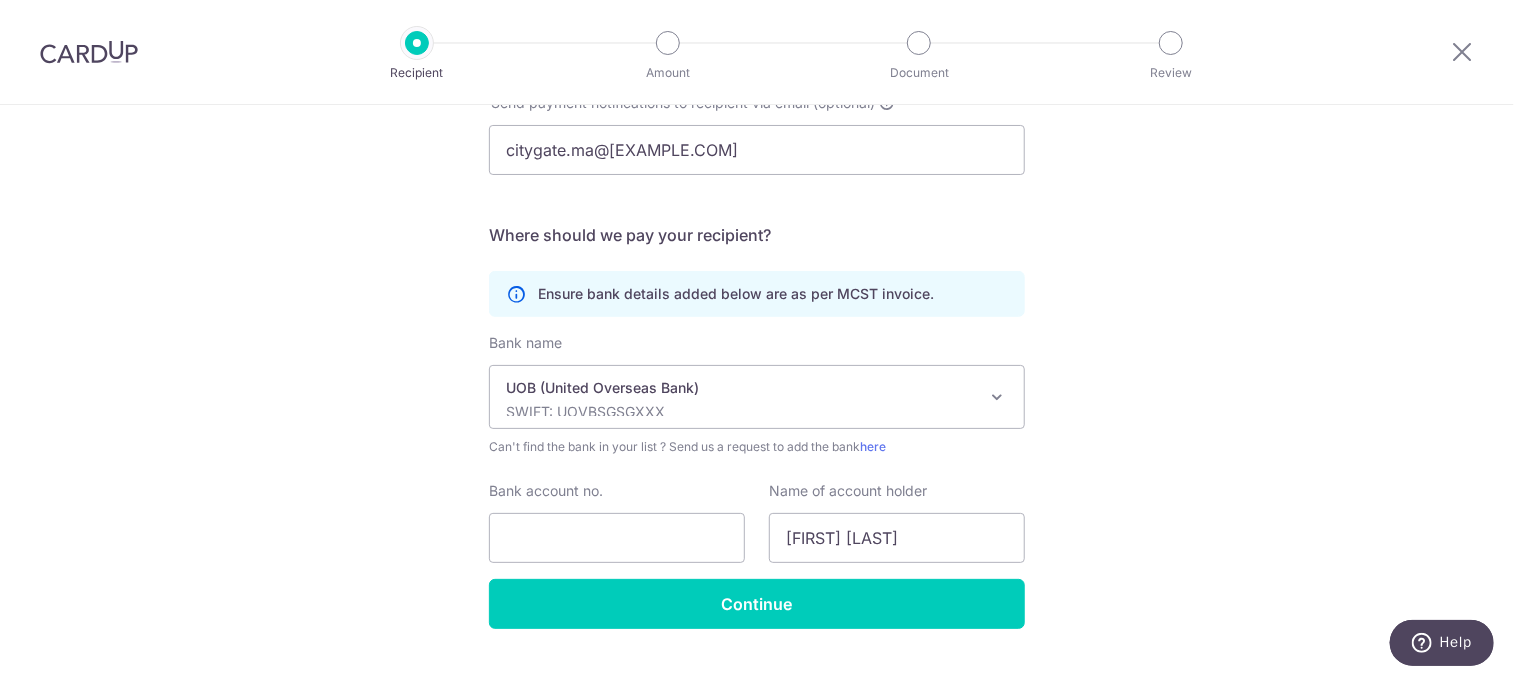 scroll, scrollTop: 482, scrollLeft: 0, axis: vertical 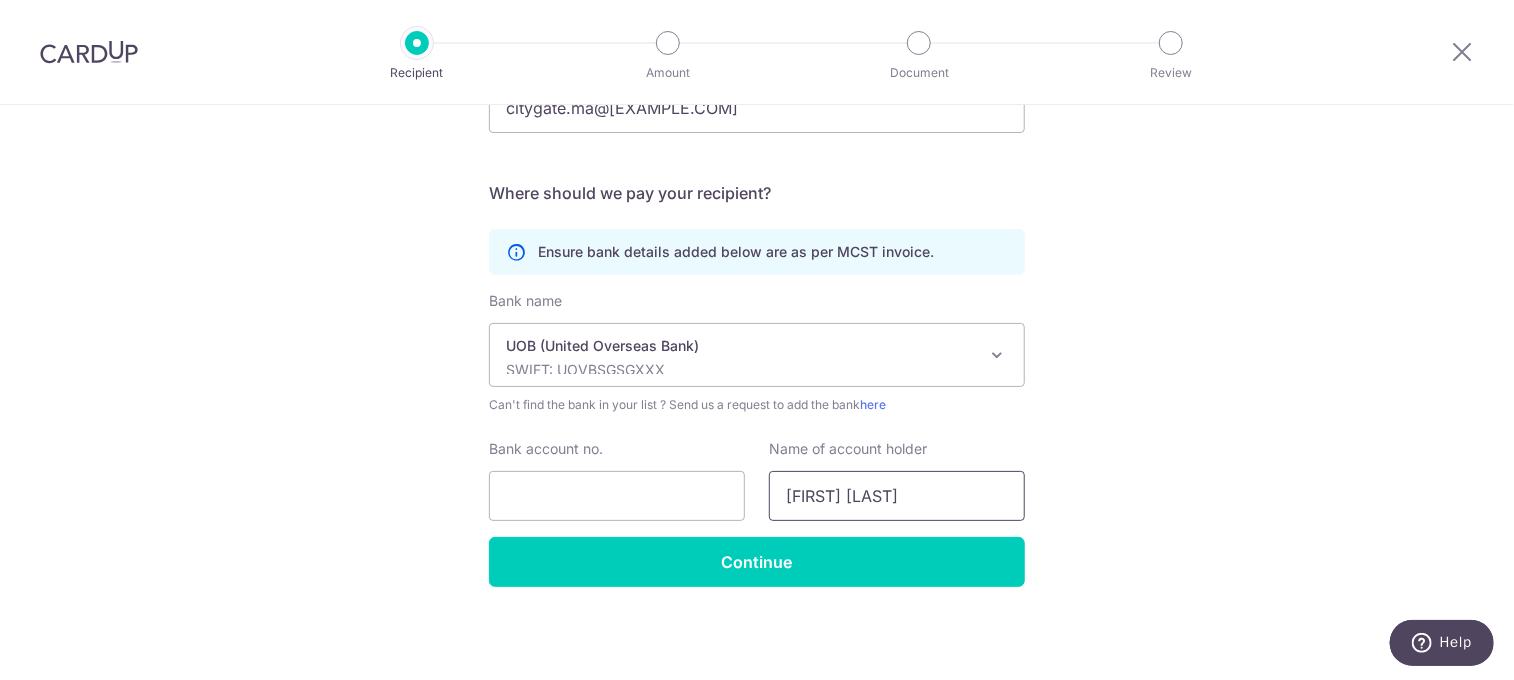 drag, startPoint x: 882, startPoint y: 487, endPoint x: 764, endPoint y: 492, distance: 118.10589 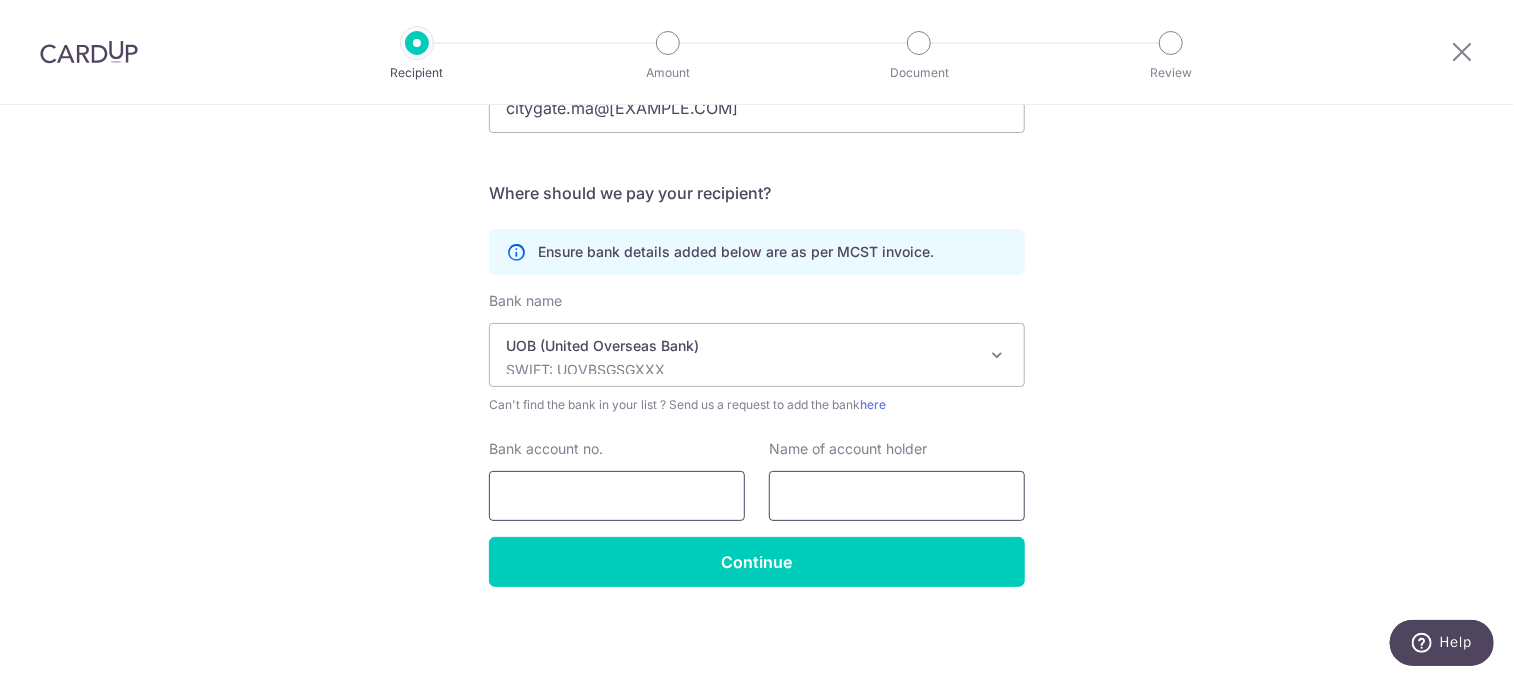 type 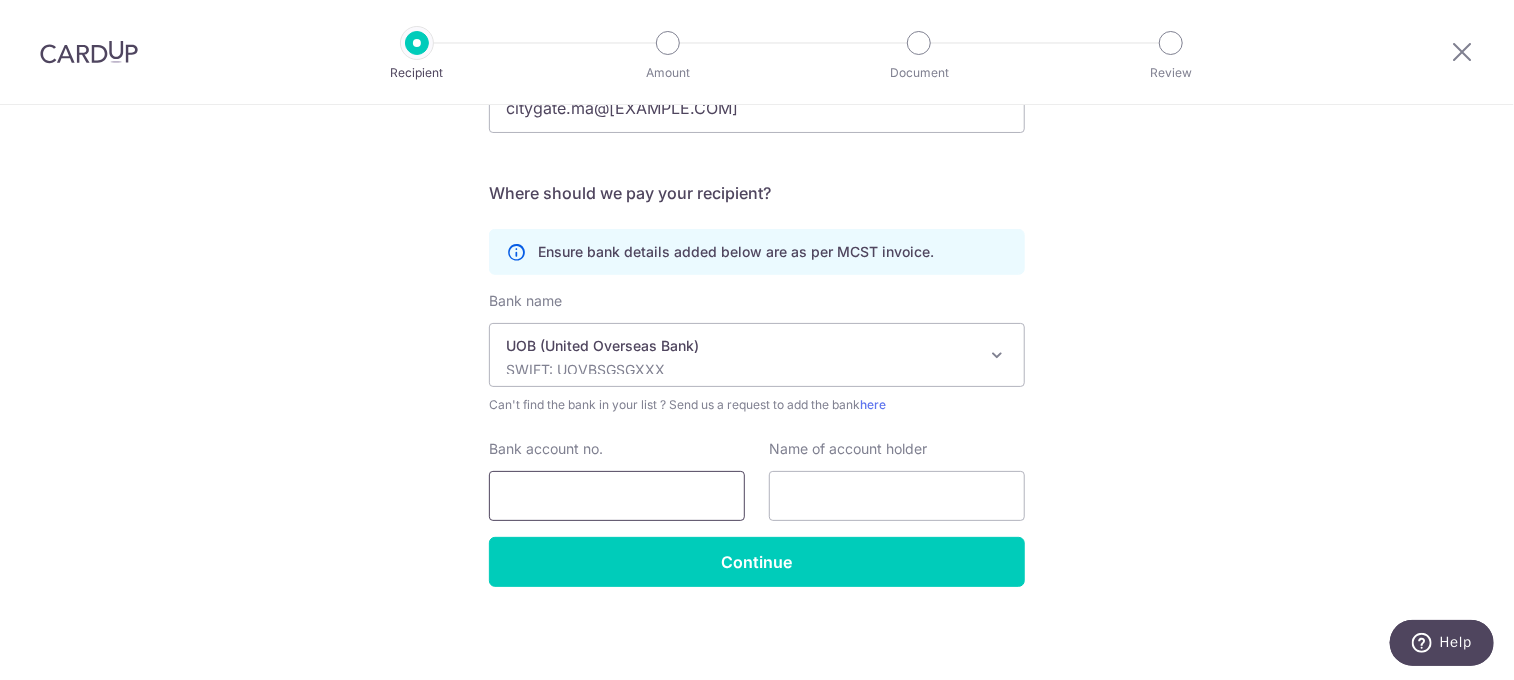 click on "Bank account no." at bounding box center (617, 496) 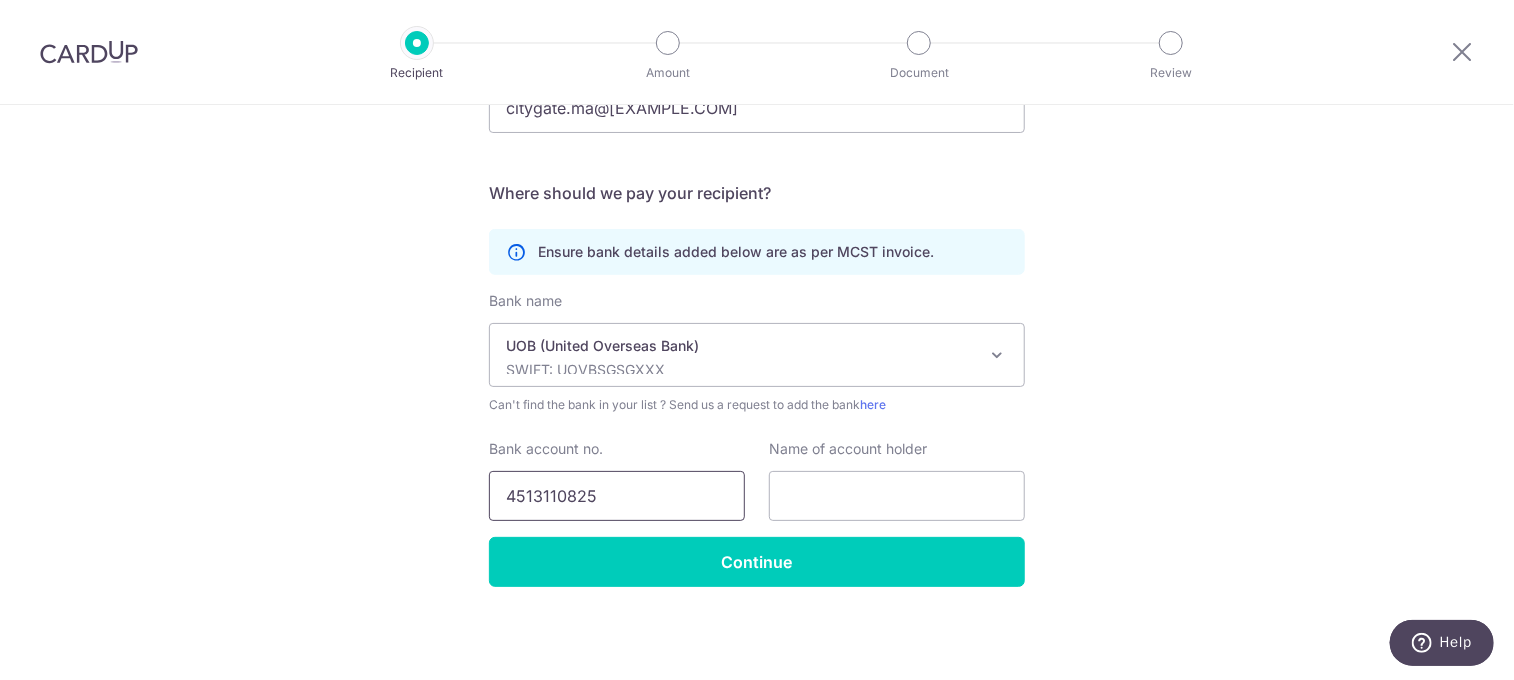 type on "4513110825" 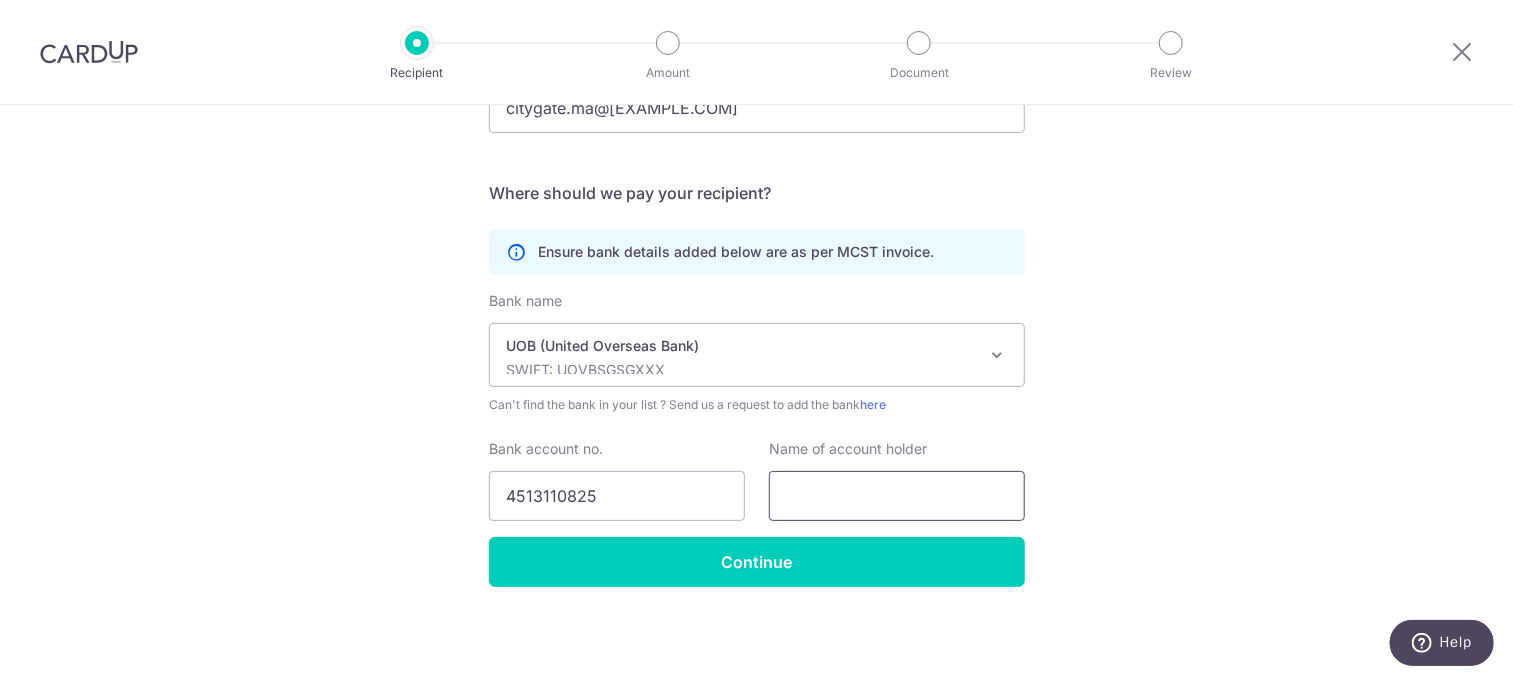 click at bounding box center (897, 496) 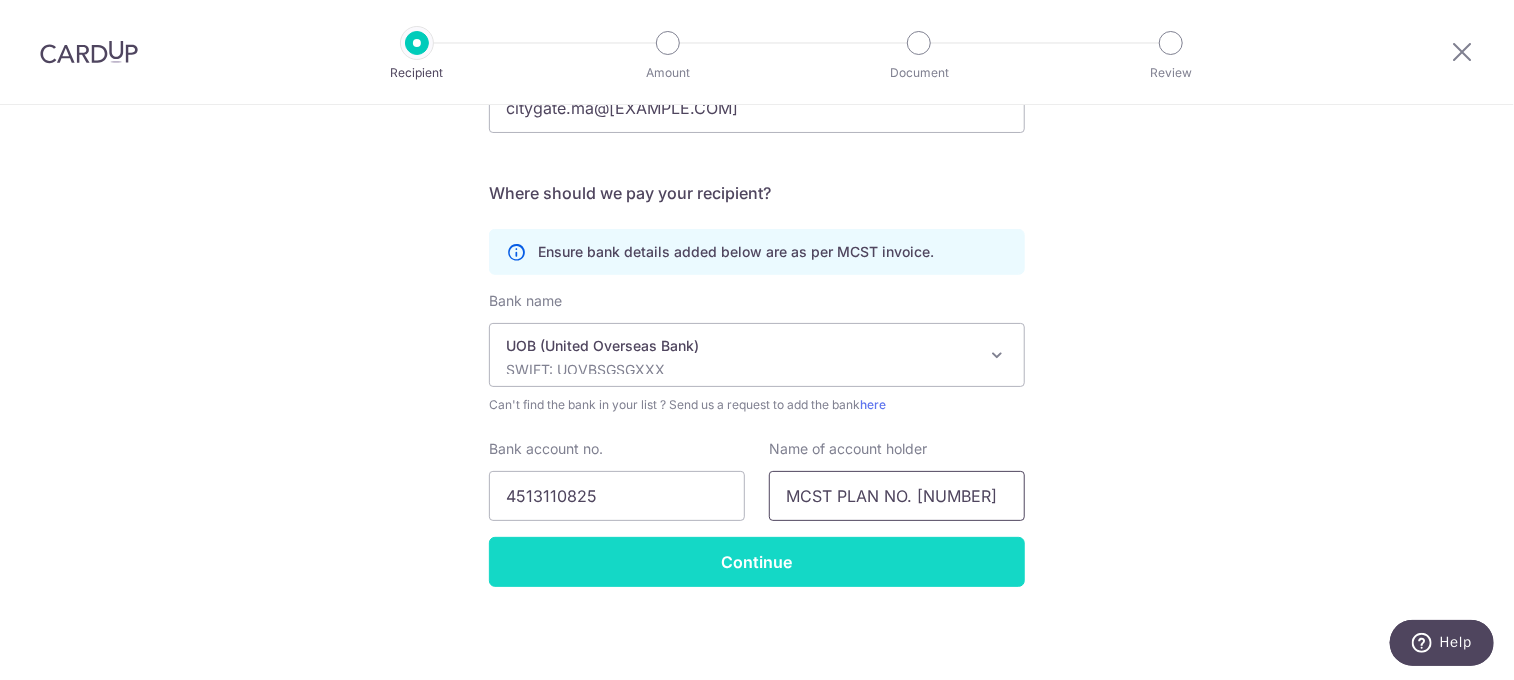 type on "MCST PLAN NO. 4685" 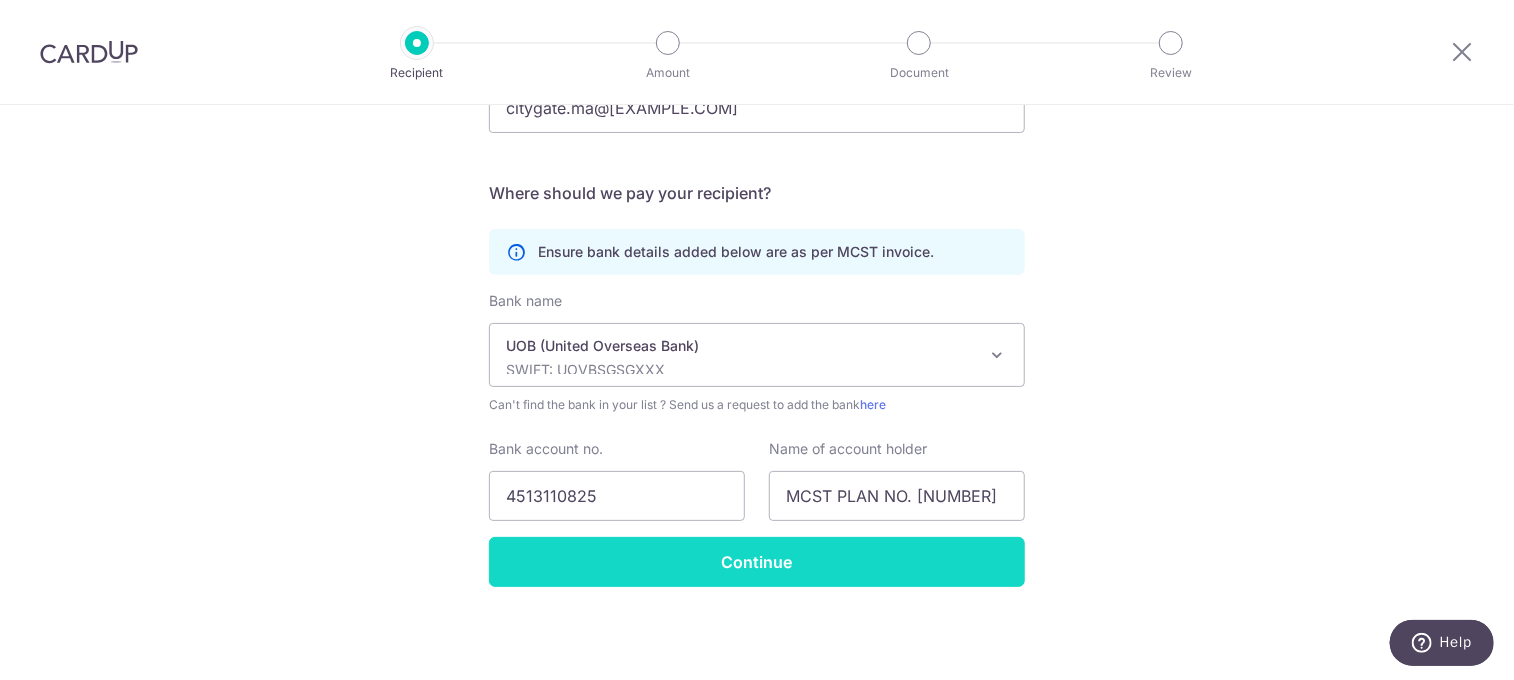 click on "Continue" at bounding box center [757, 562] 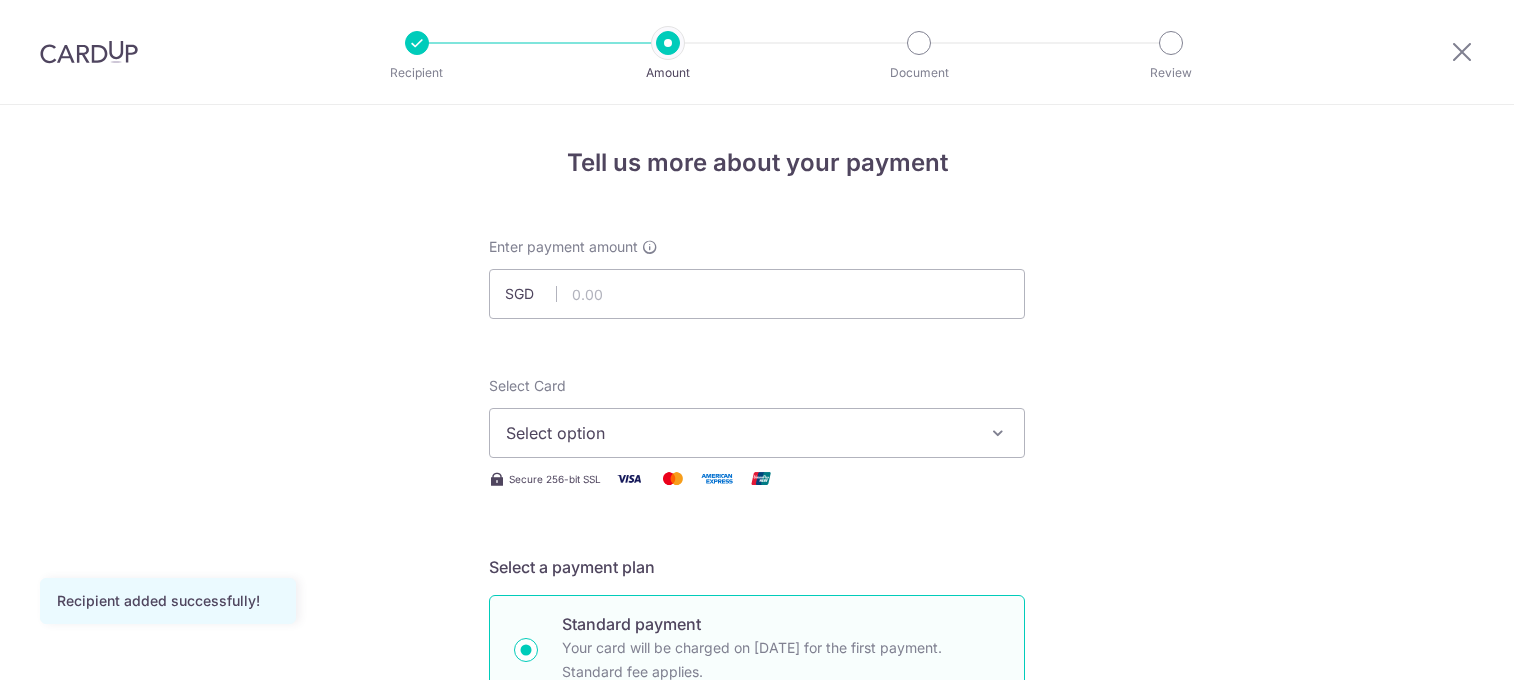 scroll, scrollTop: 0, scrollLeft: 0, axis: both 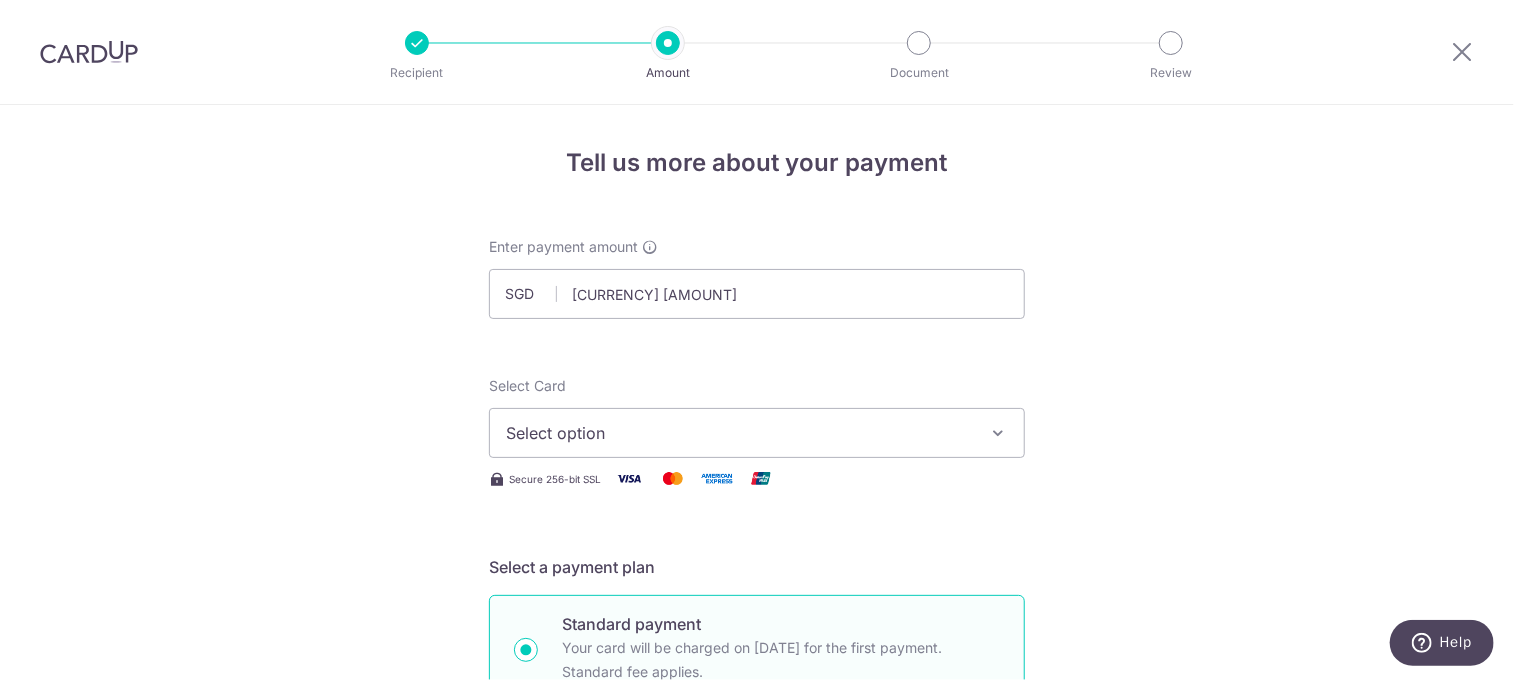 click on "Select option" at bounding box center (739, 433) 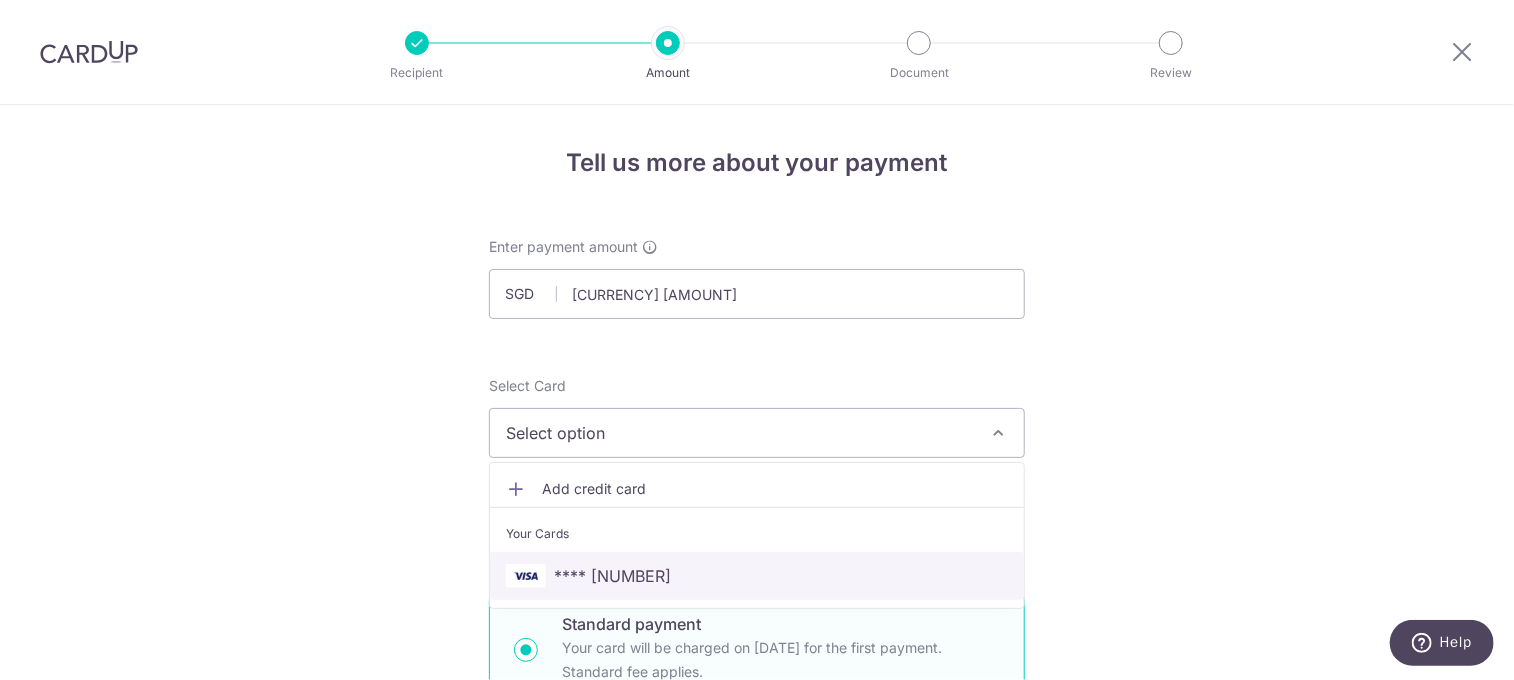click on "**** [NUMBER]" at bounding box center (612, 576) 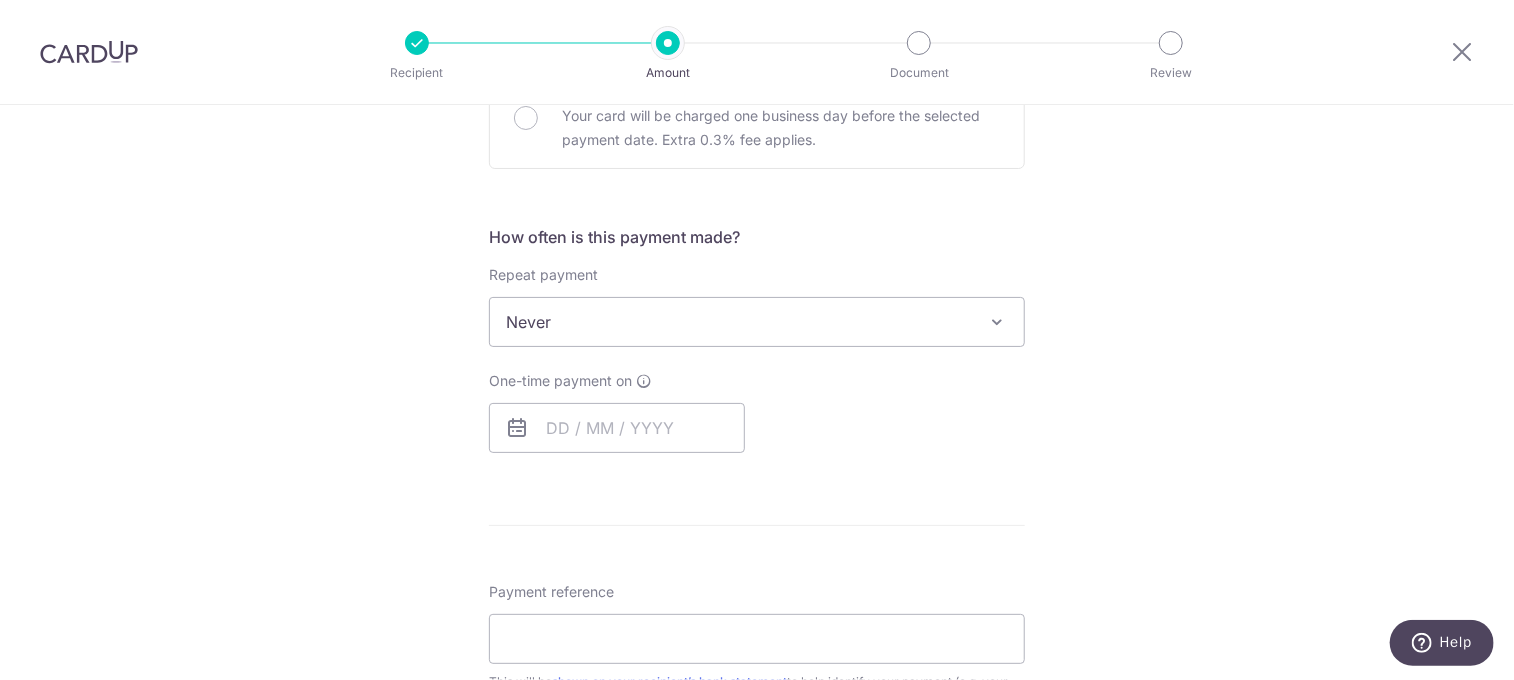 scroll, scrollTop: 700, scrollLeft: 0, axis: vertical 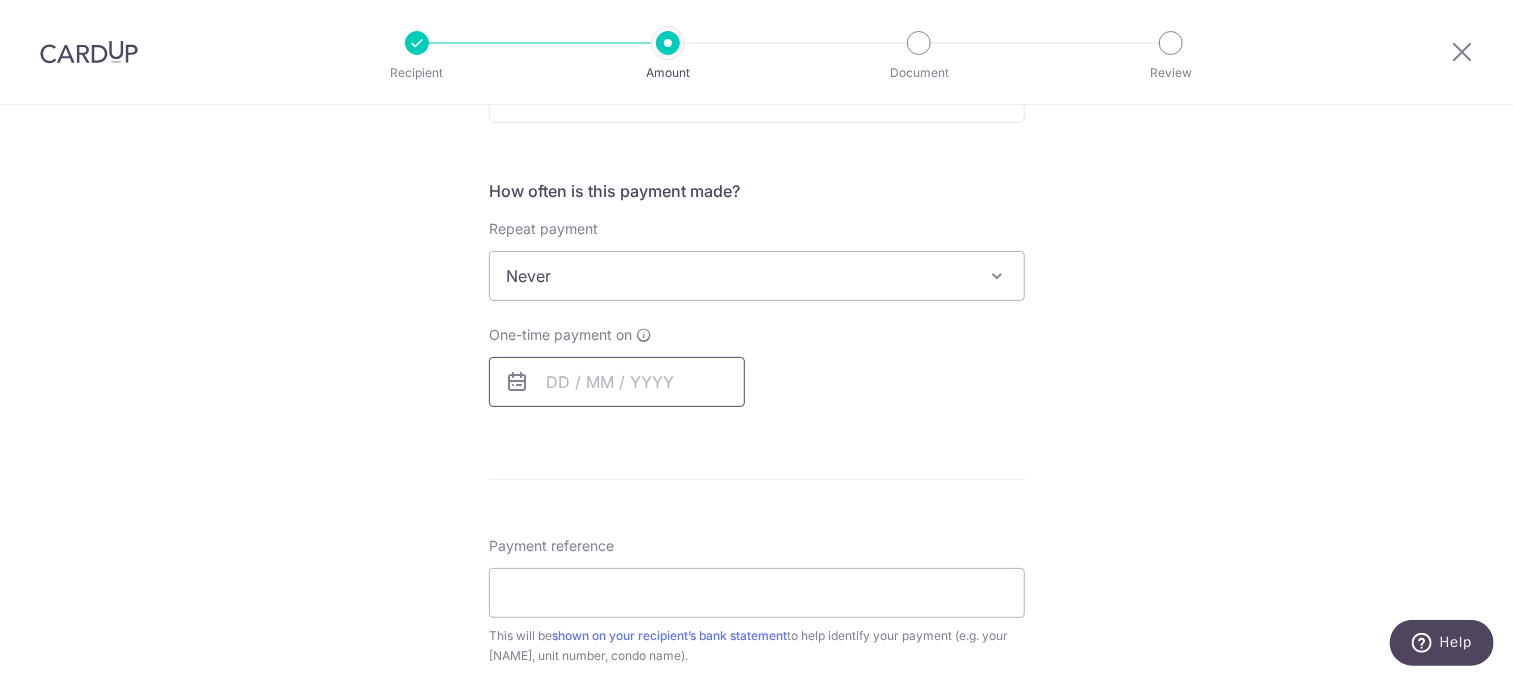 click at bounding box center (617, 382) 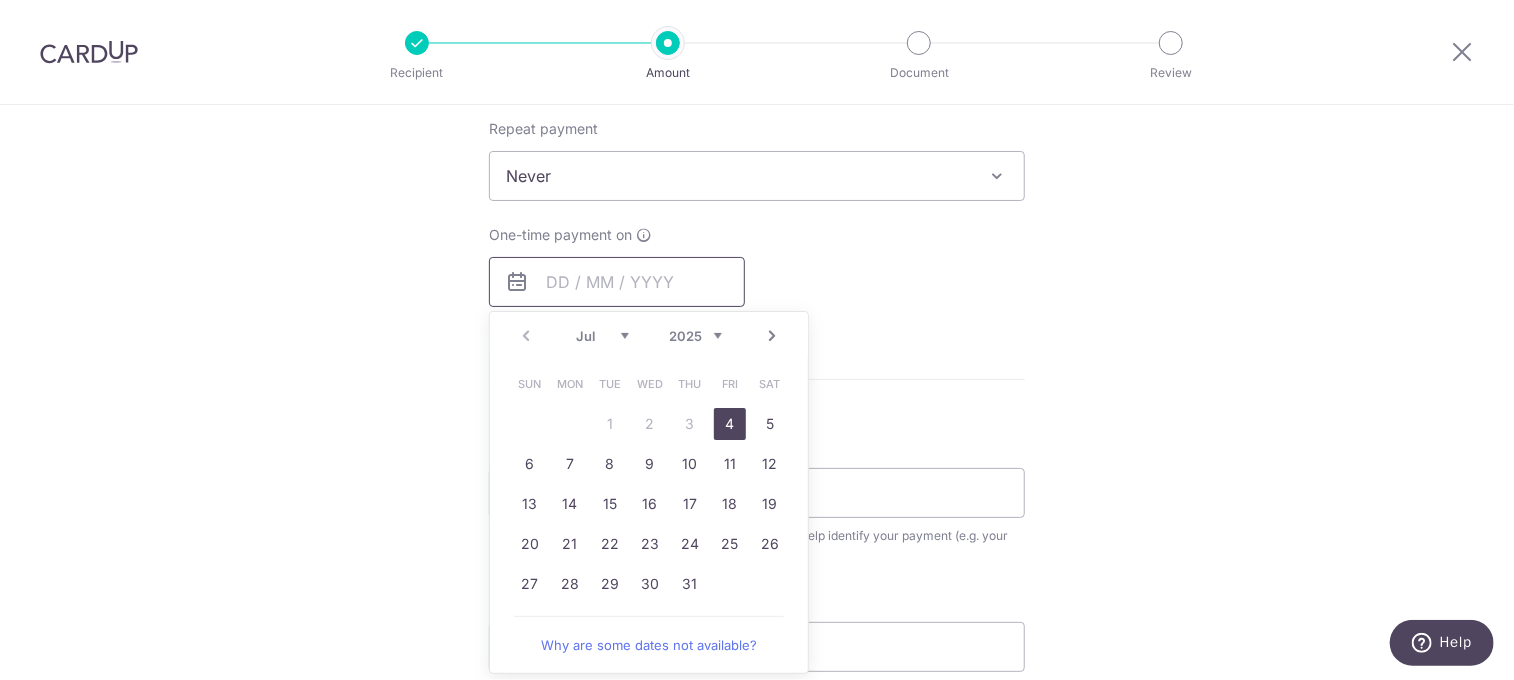 scroll, scrollTop: 900, scrollLeft: 0, axis: vertical 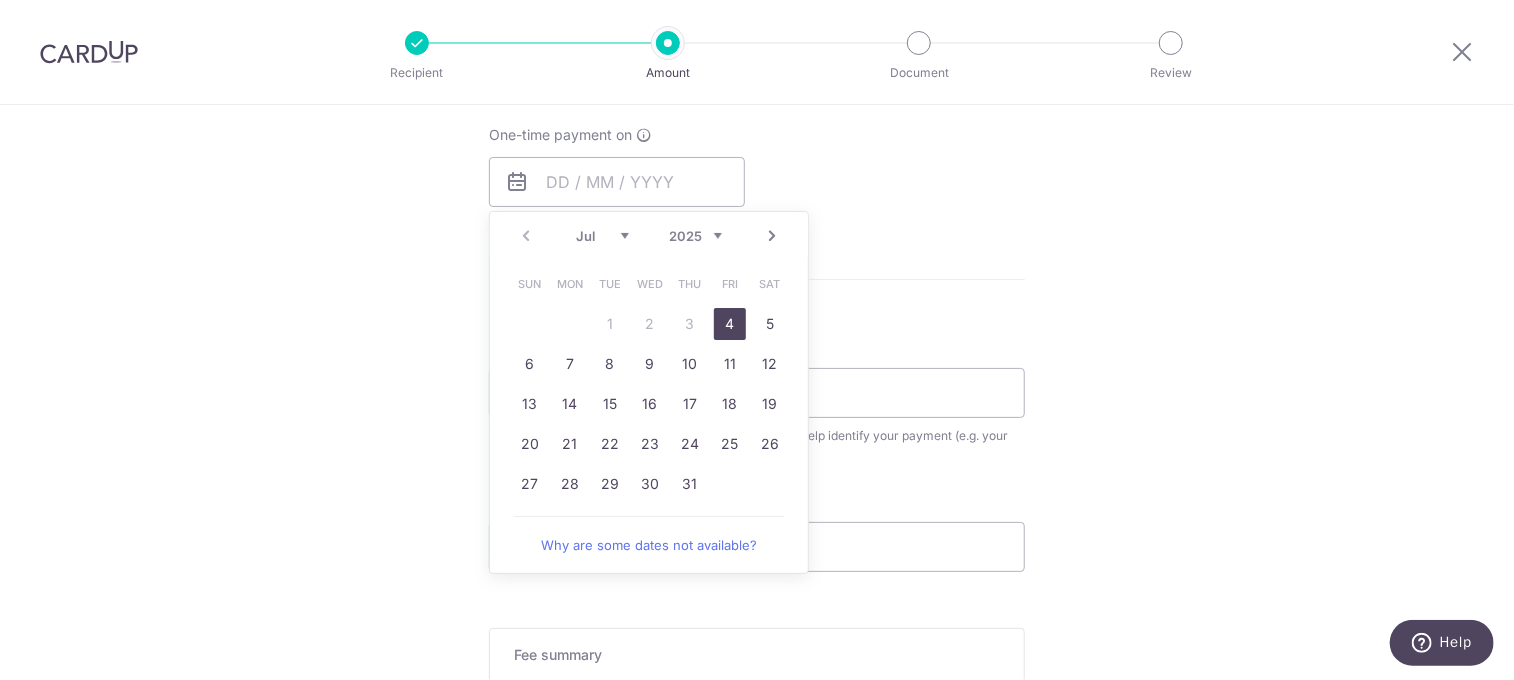 click on "4" at bounding box center (730, 324) 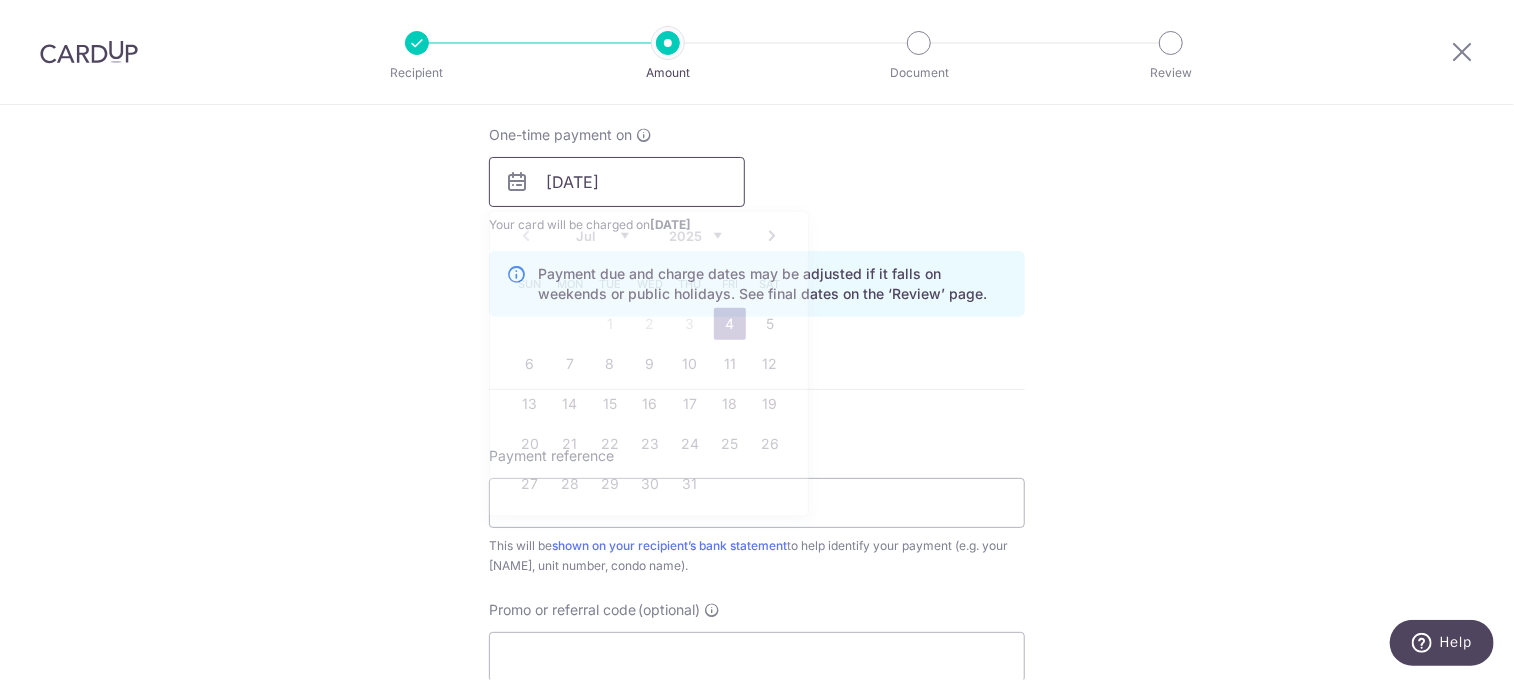 click on "[DATE]" at bounding box center [617, 182] 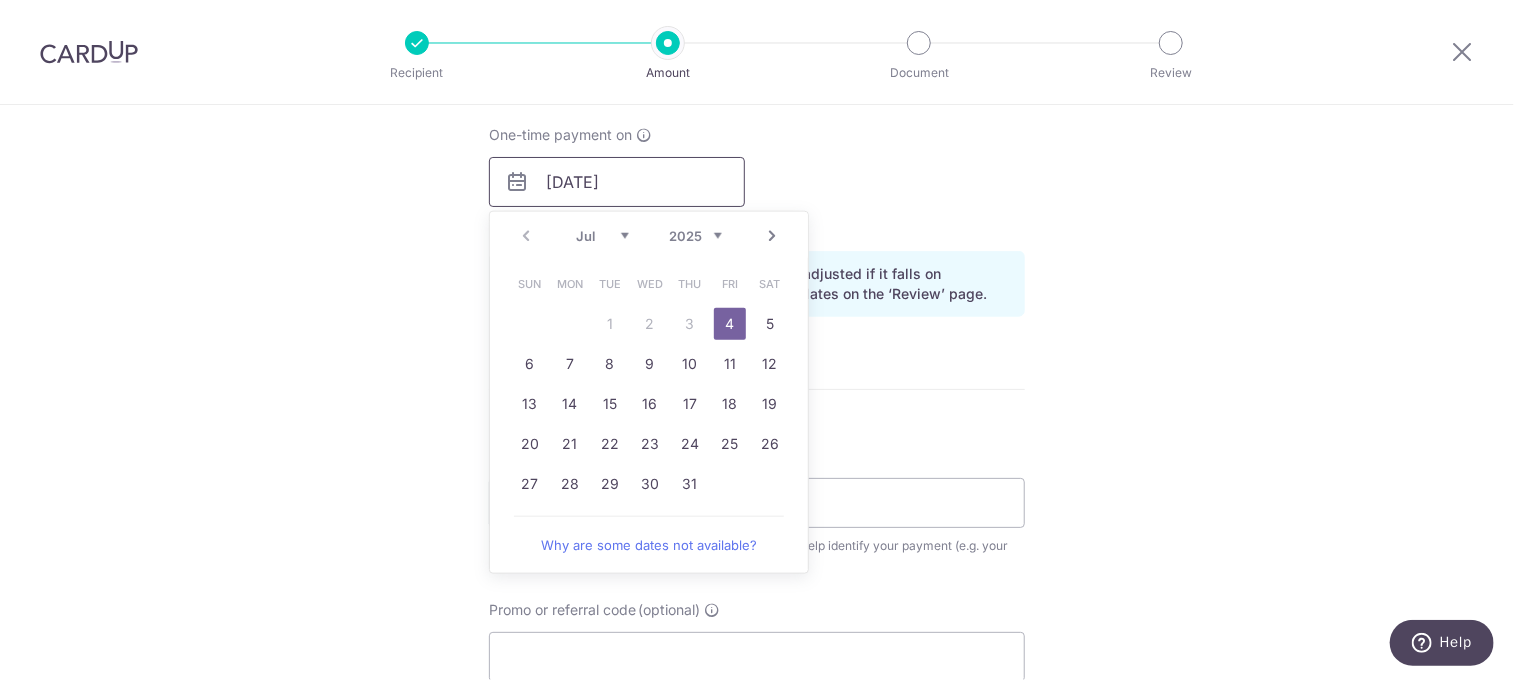 click on "[DATE]" at bounding box center (617, 182) 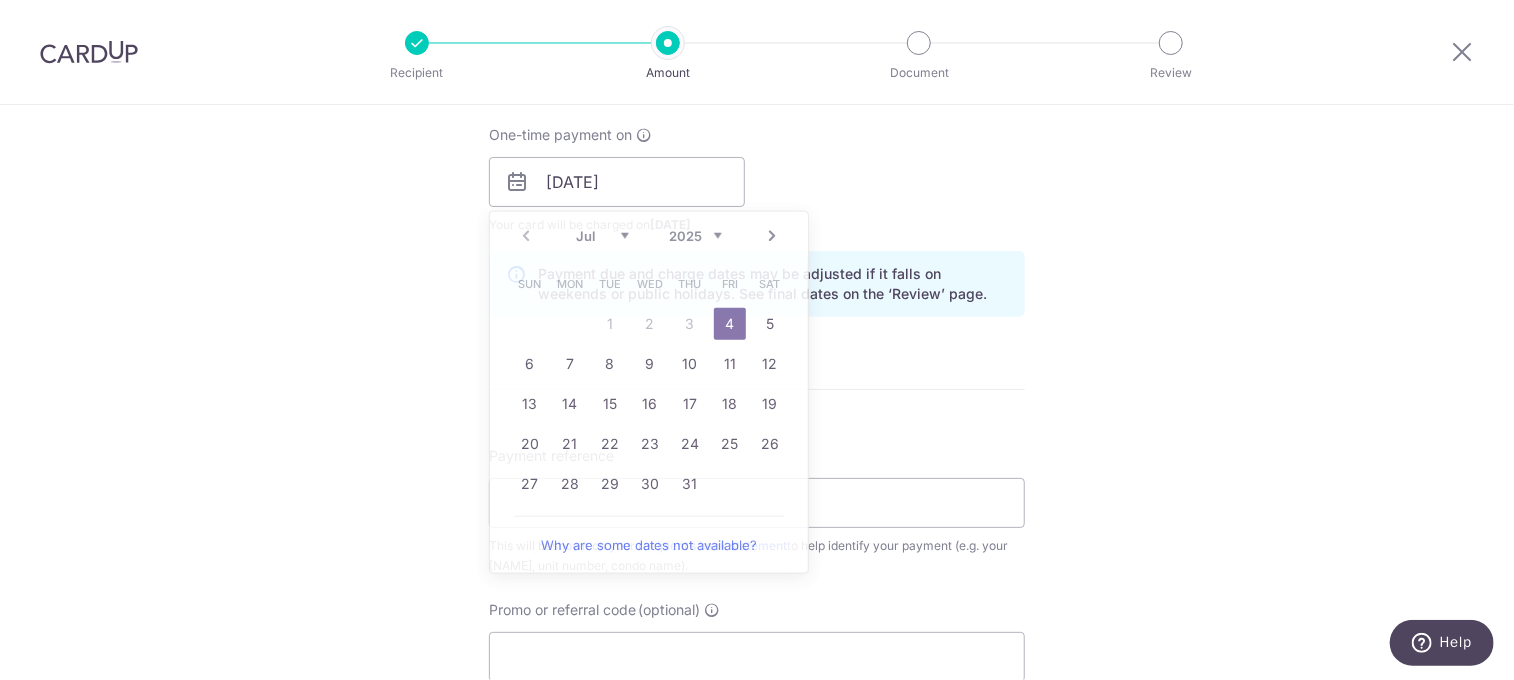 click on "One-time payment on
[DATE]
Prev Next Jul Aug Sep Oct Nov Dec 2025 2026 2027 2028 2029 2030 2031 2032 2033 2034 2035 Sun Mon Tue Wed Thu Fri Sat     1 2 3 4 5 6 7 8 9 10 11 12 13 14 15 16 17 18 19 20 21 22 23 24 25 26 27 28 29 30 31     Why are some dates not available?
Your card will be charged on  [DATE]  for the first payment
* If your payment is funded by  [TIME] [DAY] [DATE]
[DATE]
No. of Payments" at bounding box center [757, 180] 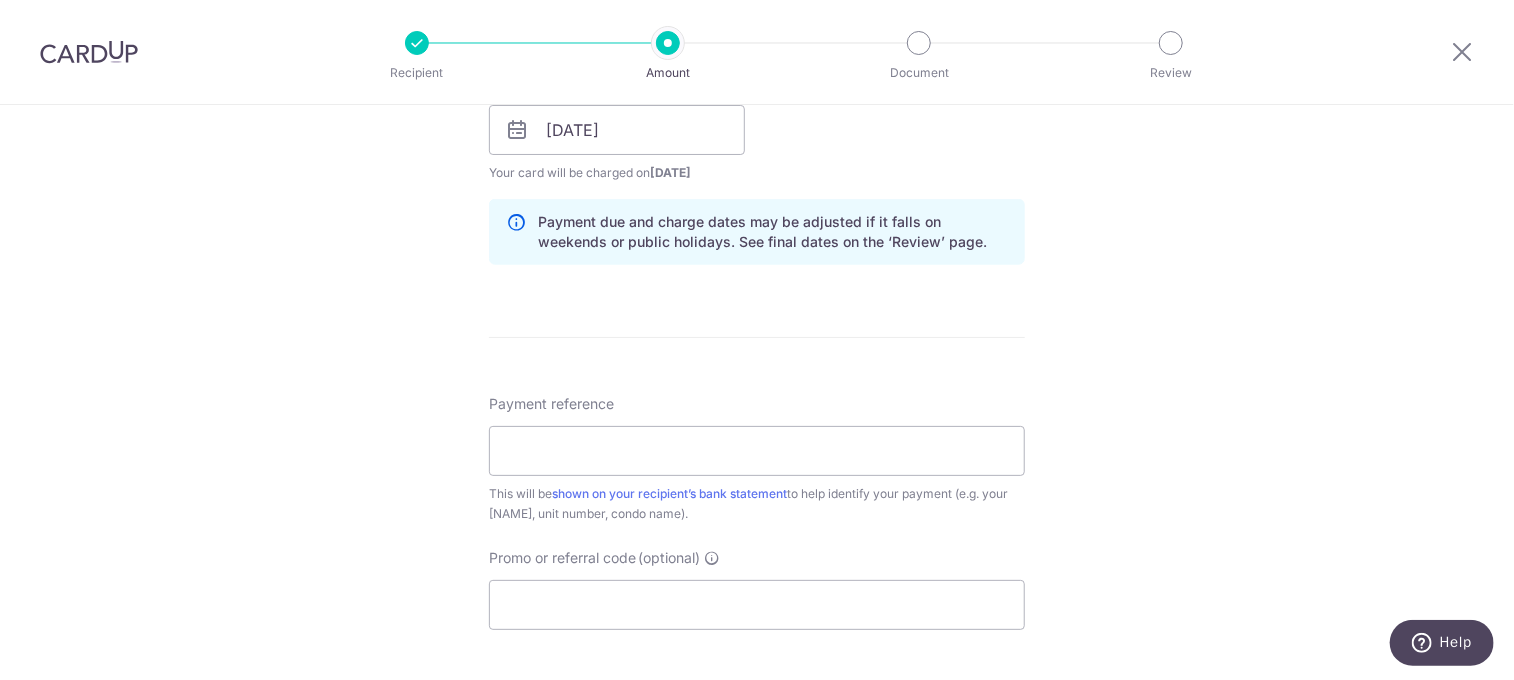 scroll, scrollTop: 1000, scrollLeft: 0, axis: vertical 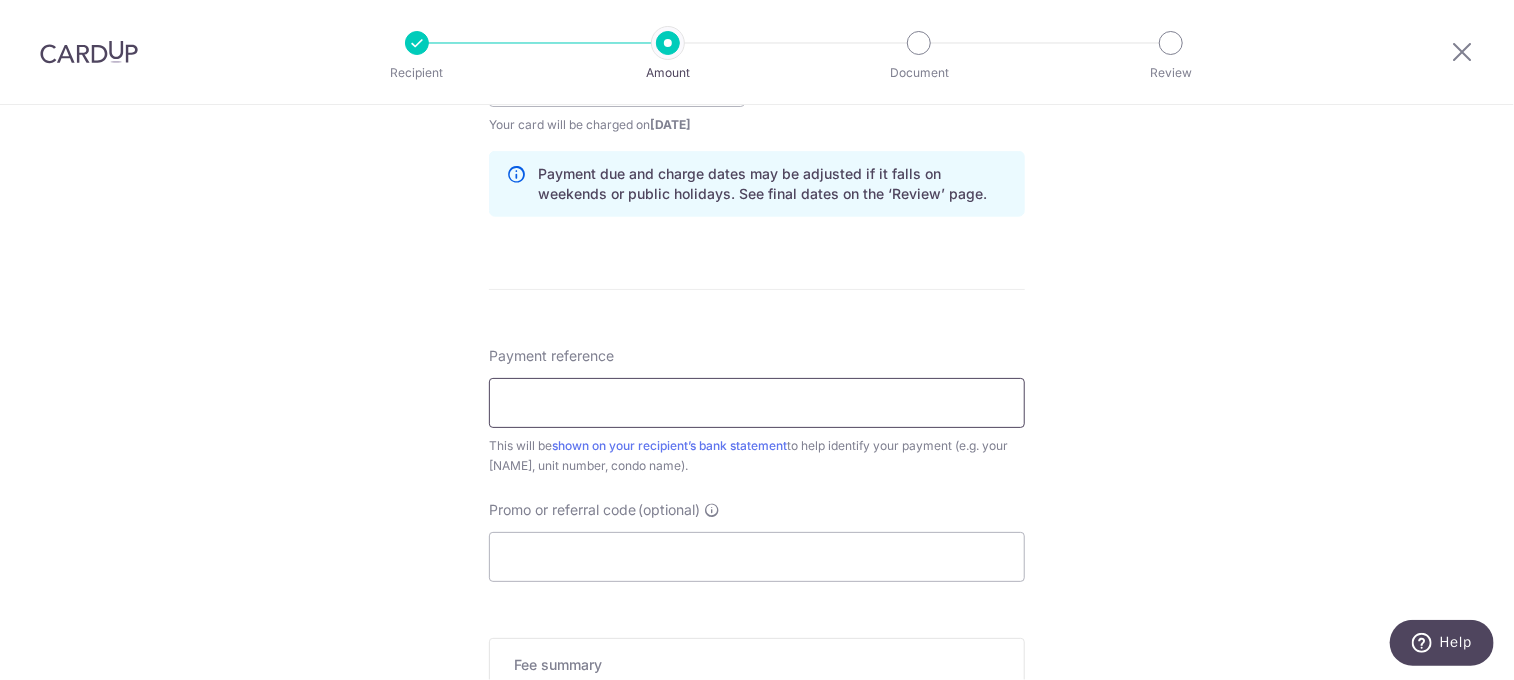 click on "Payment reference" at bounding box center (757, 403) 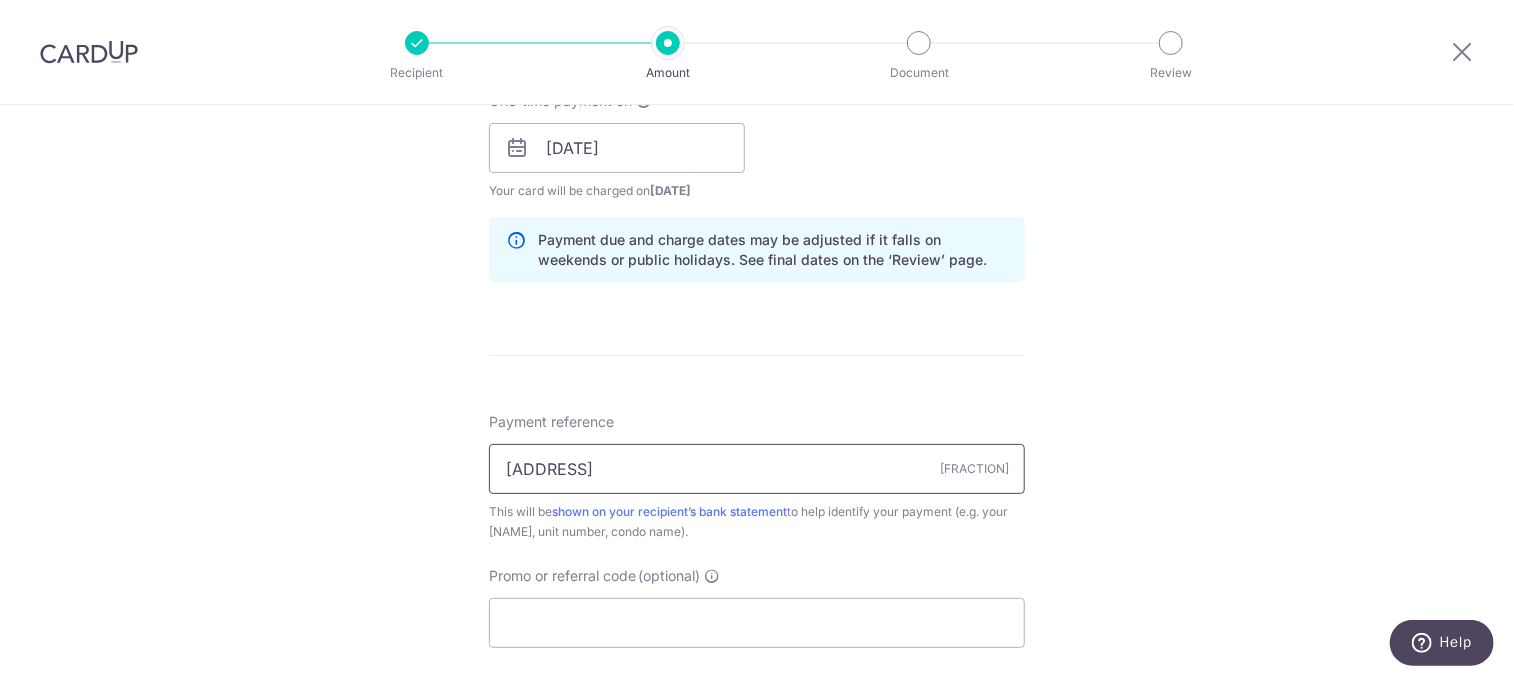 scroll, scrollTop: 900, scrollLeft: 0, axis: vertical 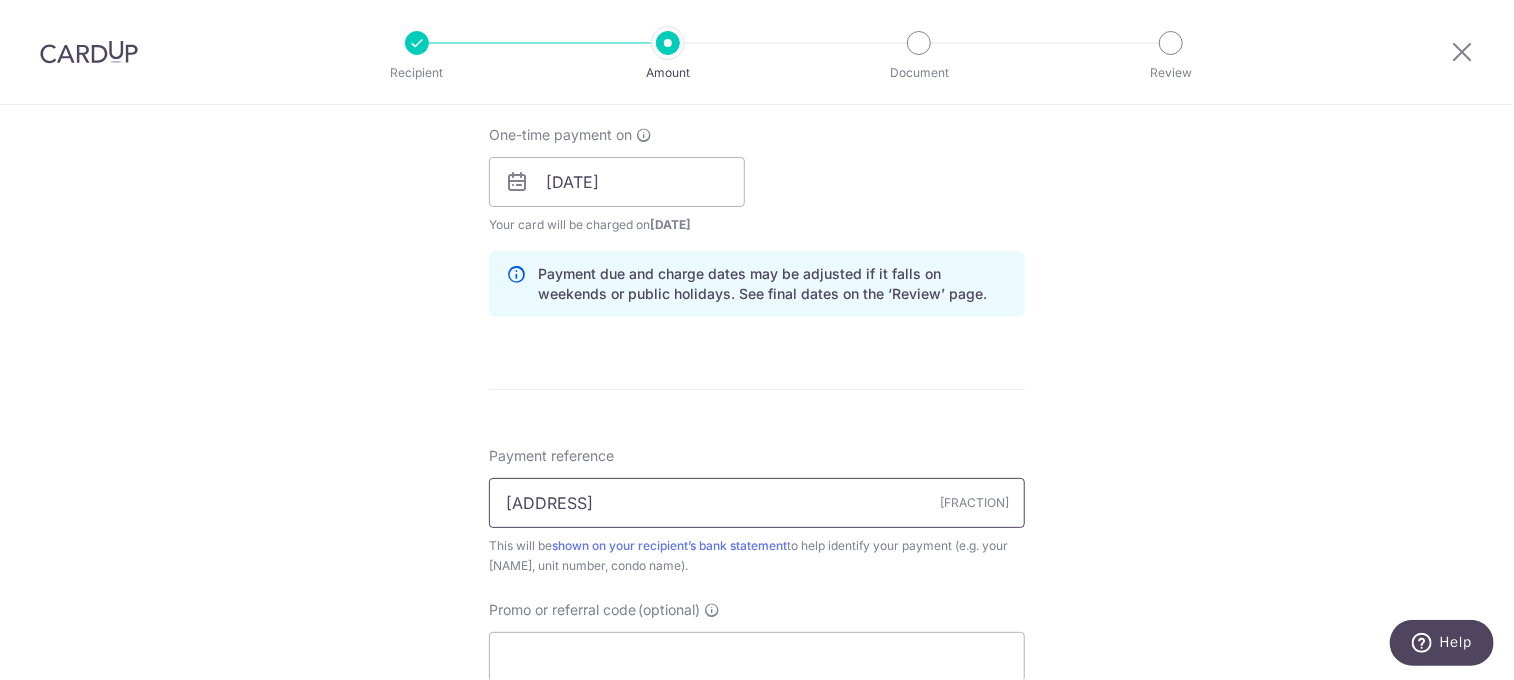 click on "Secure 256-bit SSL
Text
New card details
Card
Secure 256-bit SSL" at bounding box center [757, 169] 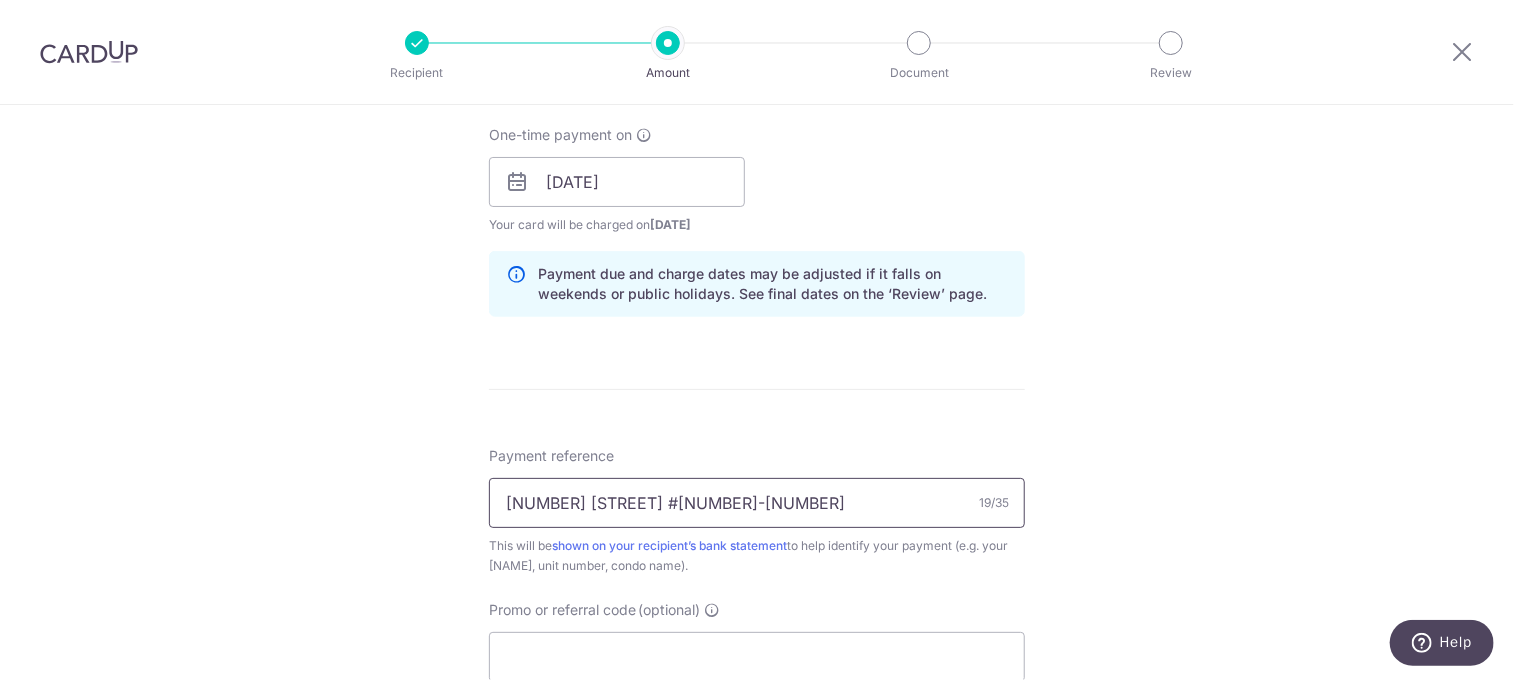 click on "[NUMBER] [STREET] #[NUMBER]-[NUMBER]" at bounding box center [757, 503] 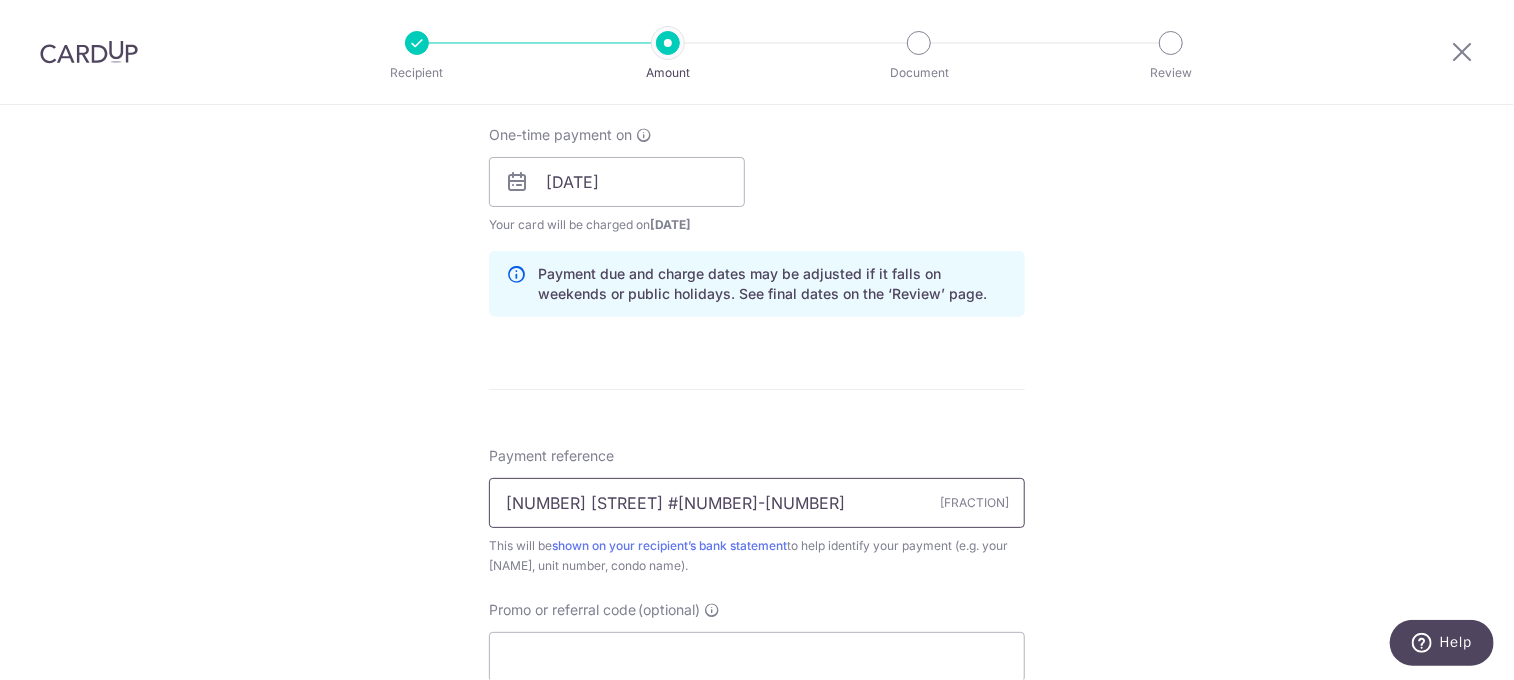 paste on "[NUMBER]/[TEXT]/[NUMBER]" 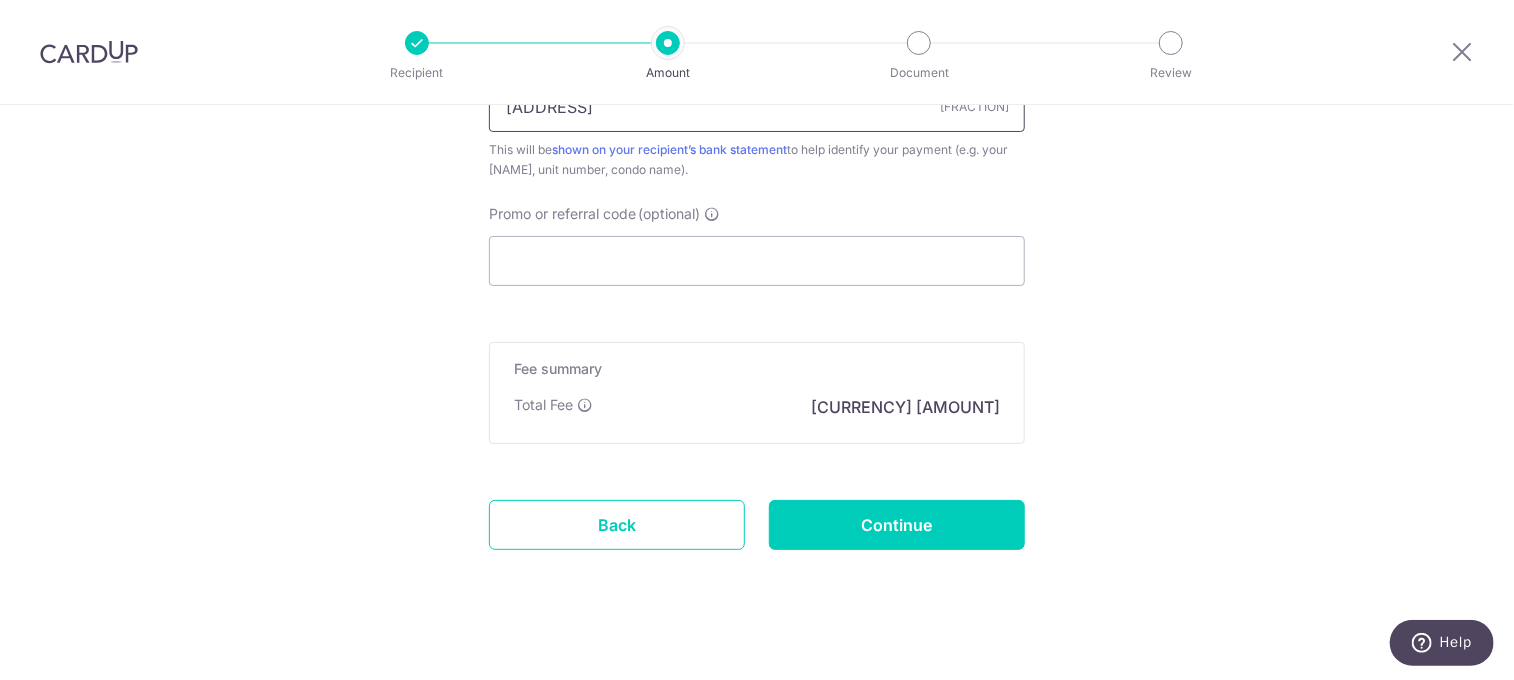 scroll, scrollTop: 1300, scrollLeft: 0, axis: vertical 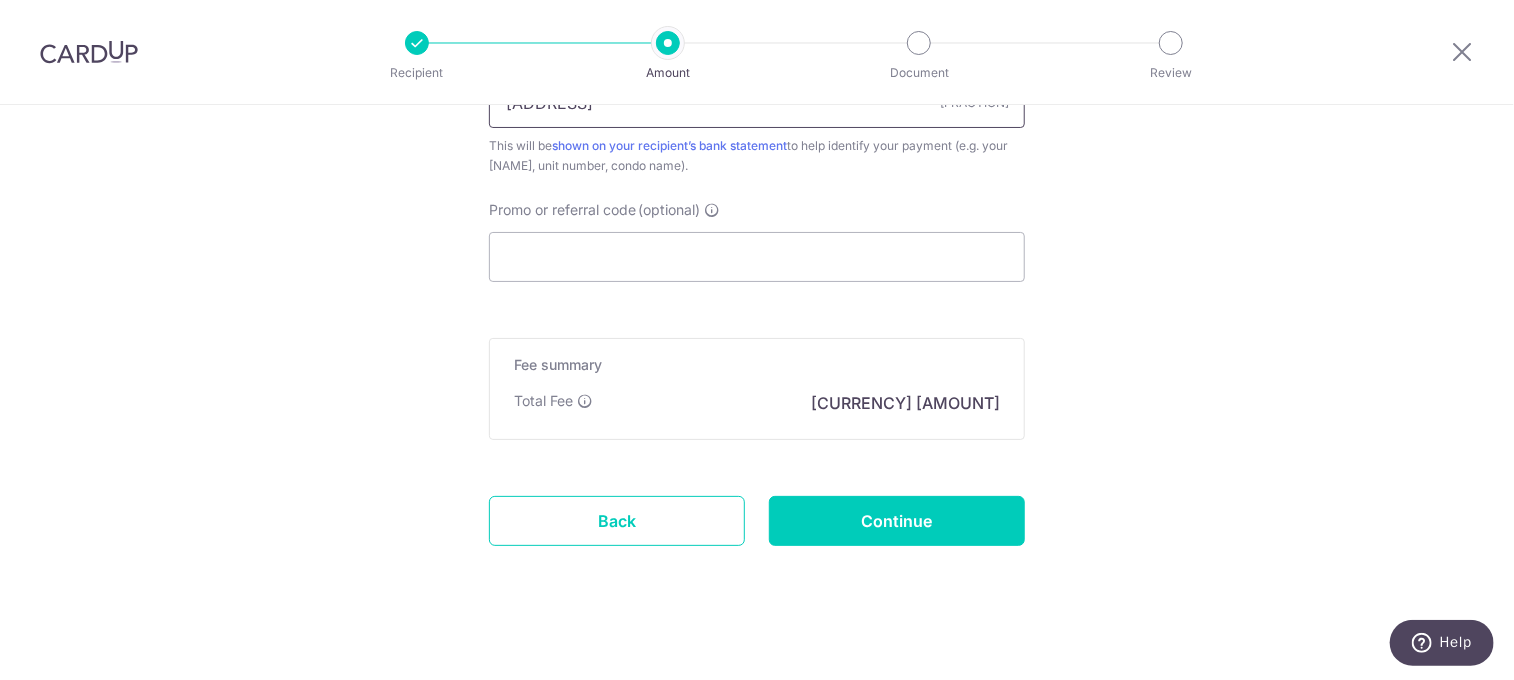 type on "[ADDRESS]" 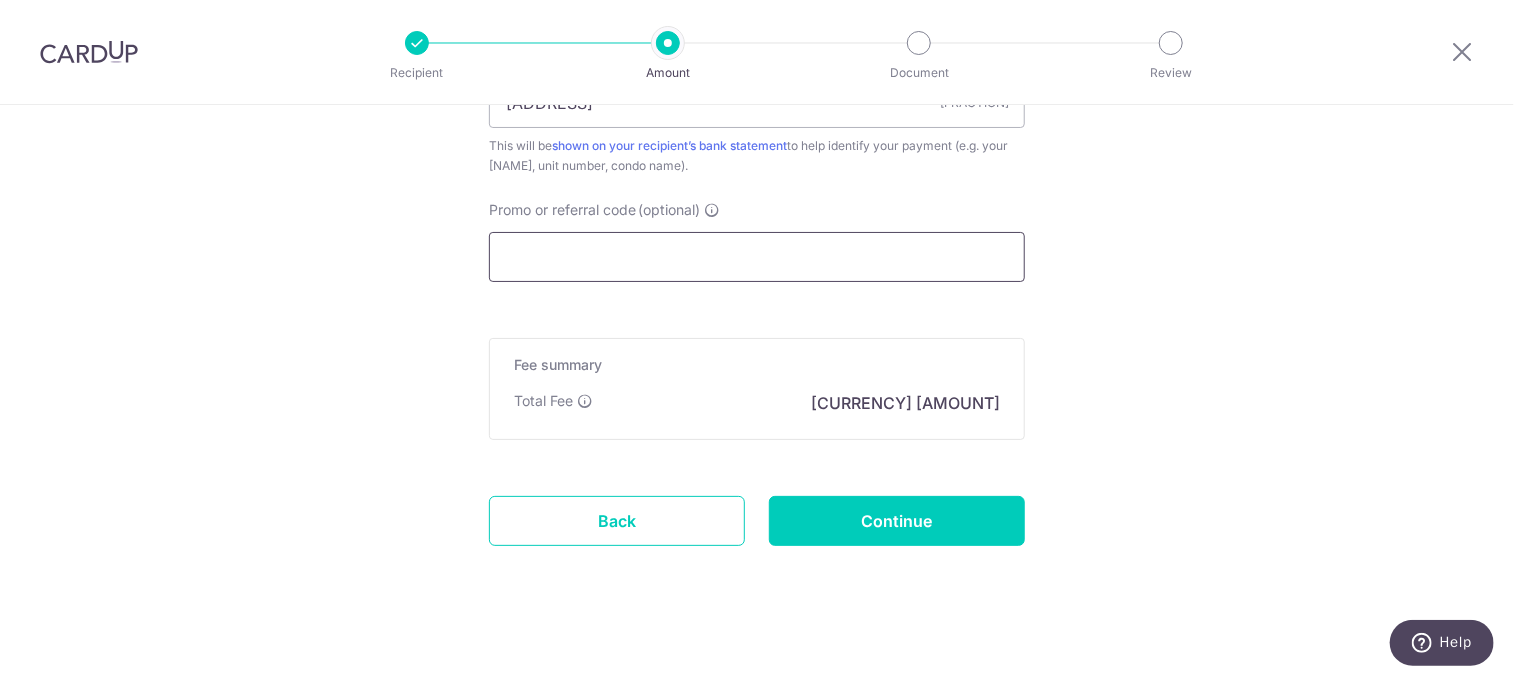 click on "Promo or referral code
(optional)" at bounding box center (757, 257) 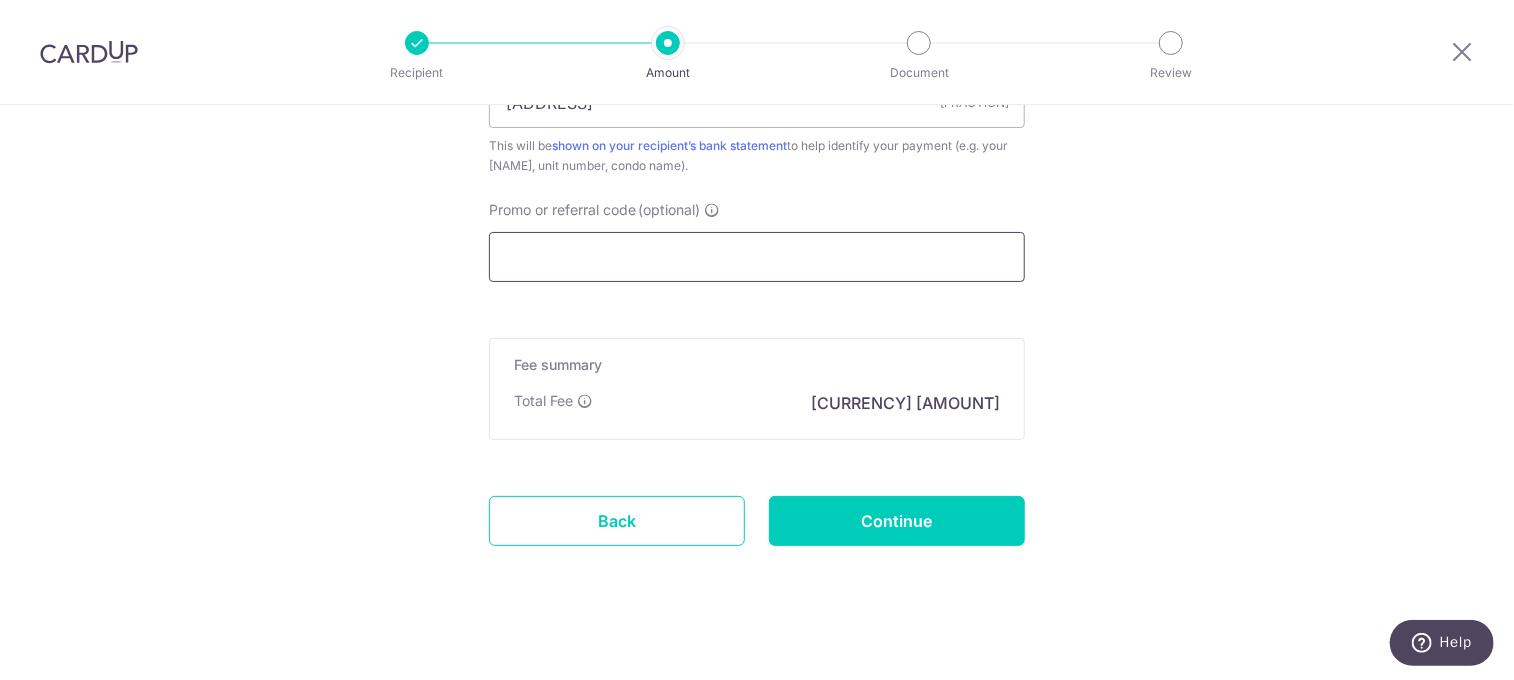 paste on "MILELION" 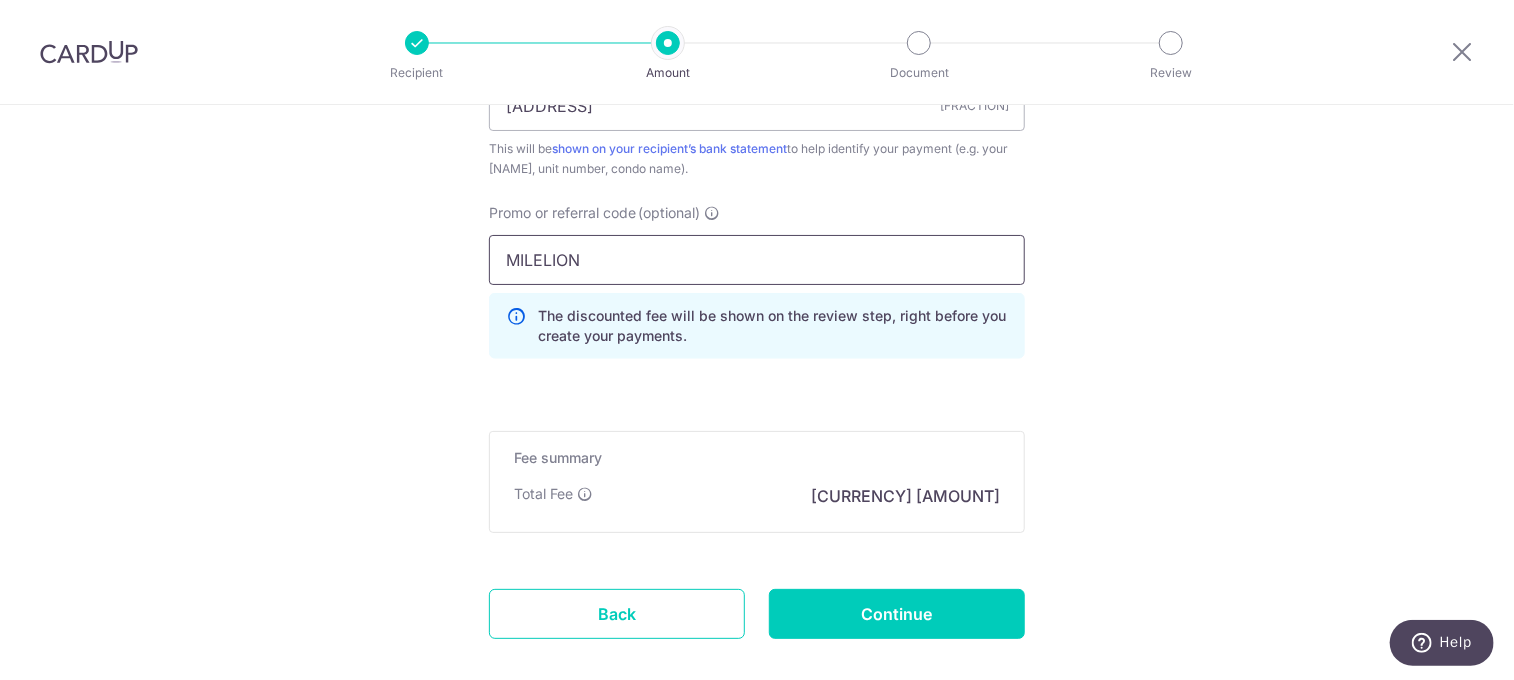 scroll, scrollTop: 1300, scrollLeft: 0, axis: vertical 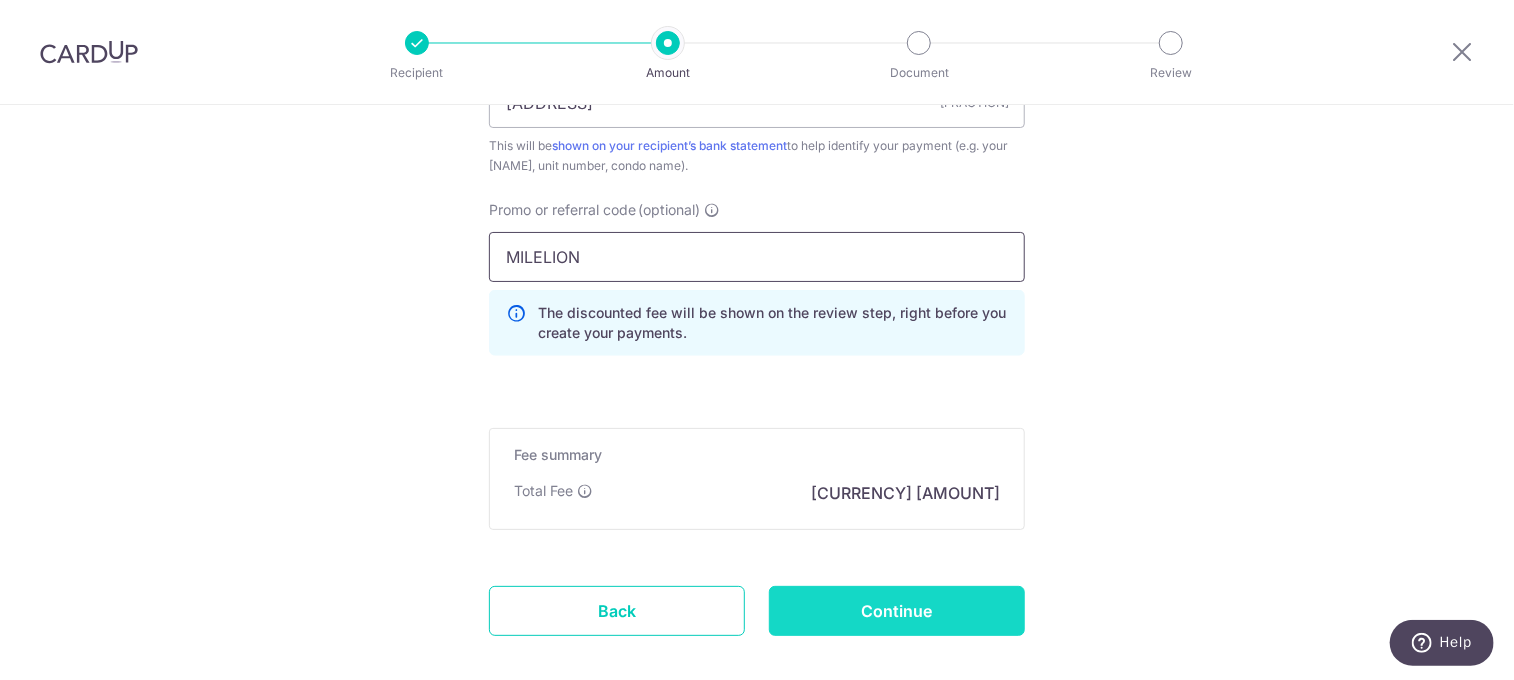 type on "MILELION" 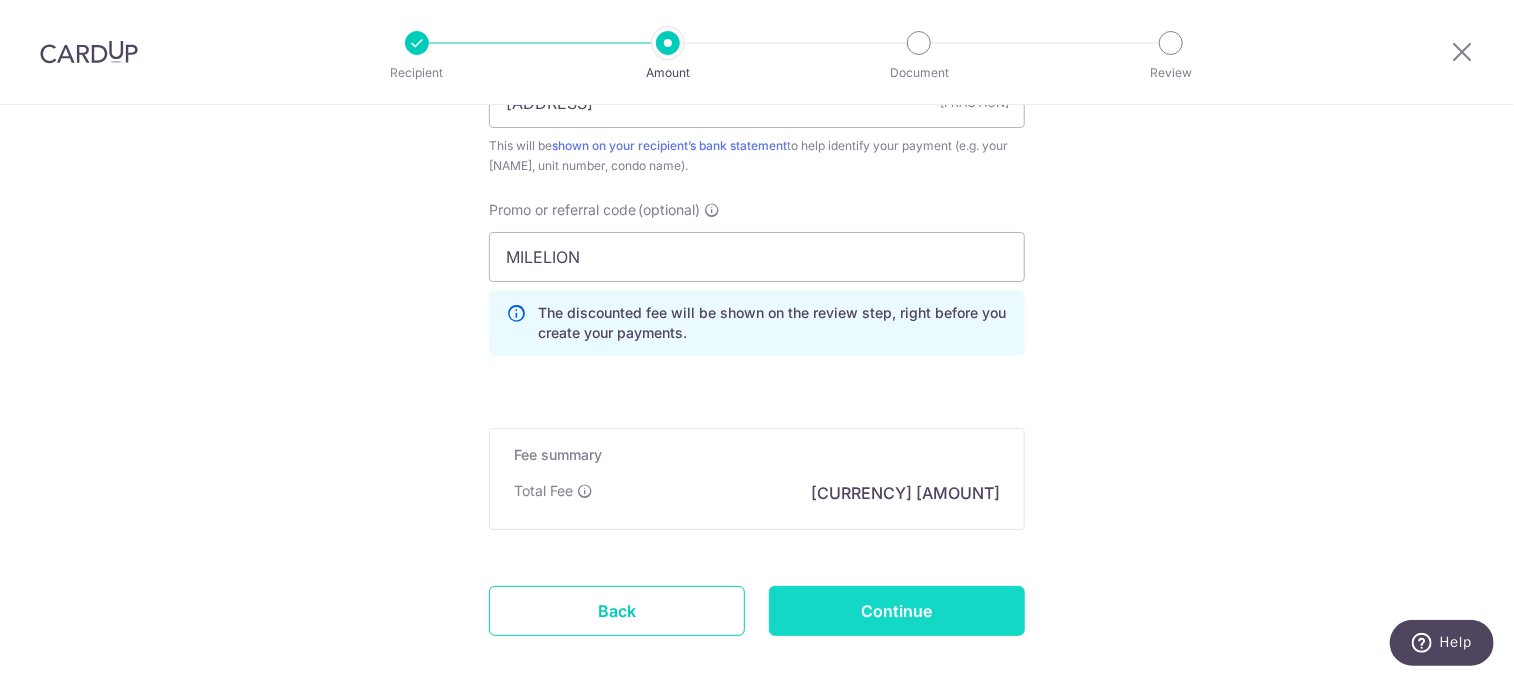 click on "Continue" at bounding box center (897, 611) 